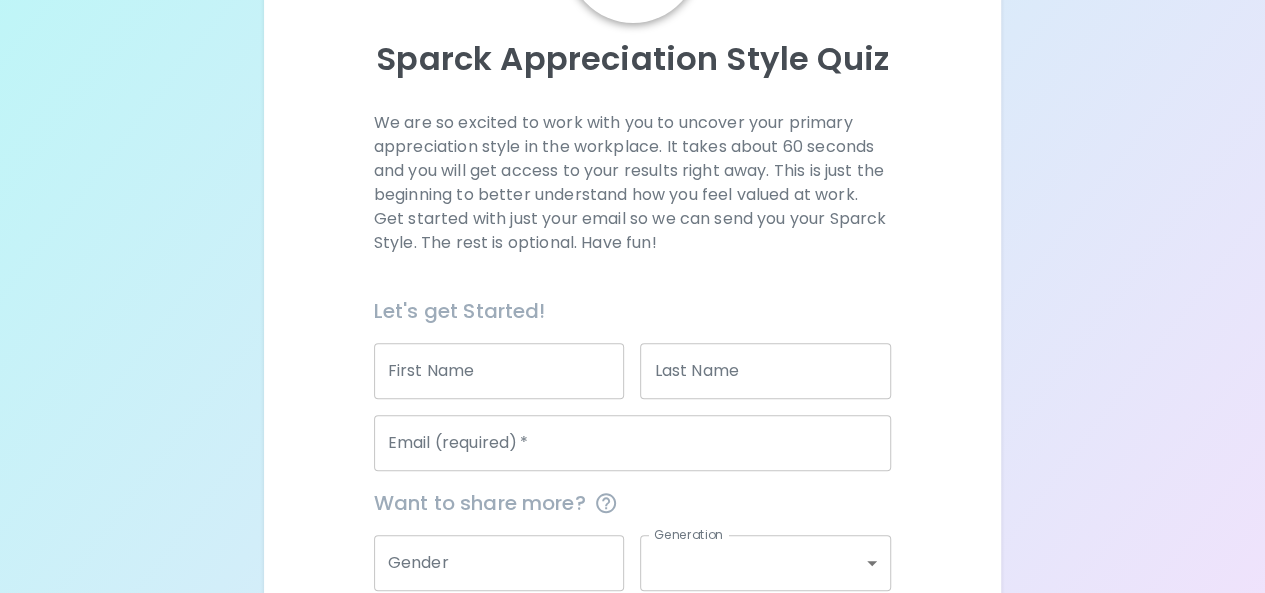scroll, scrollTop: 300, scrollLeft: 0, axis: vertical 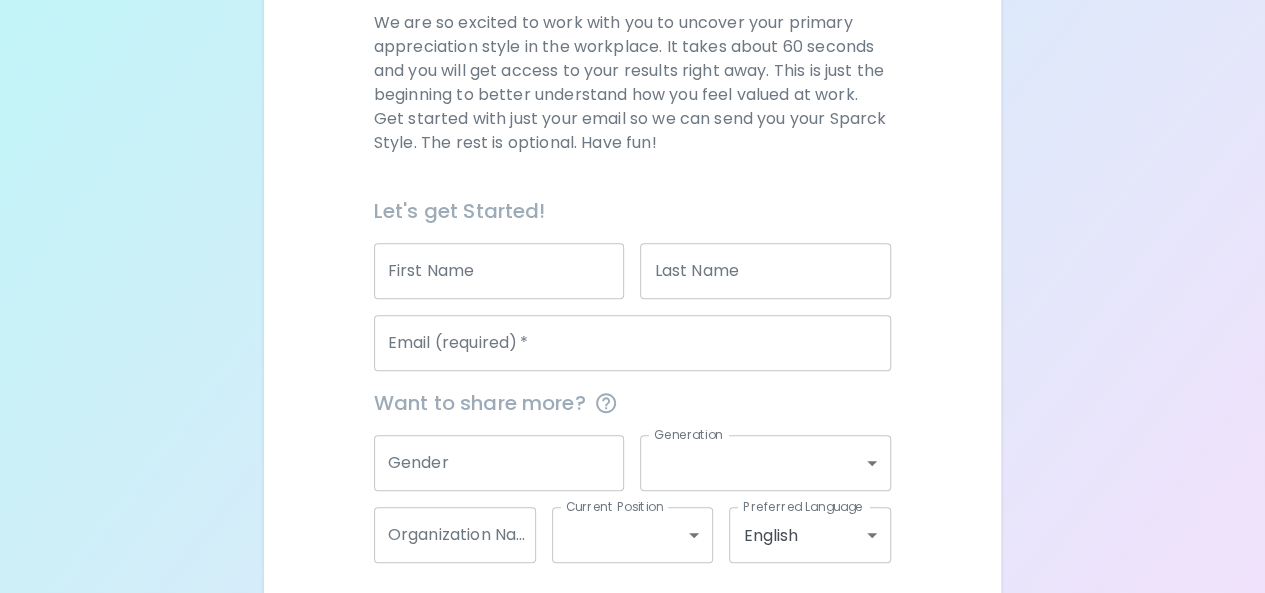drag, startPoint x: 518, startPoint y: 274, endPoint x: 532, endPoint y: 263, distance: 17.804493 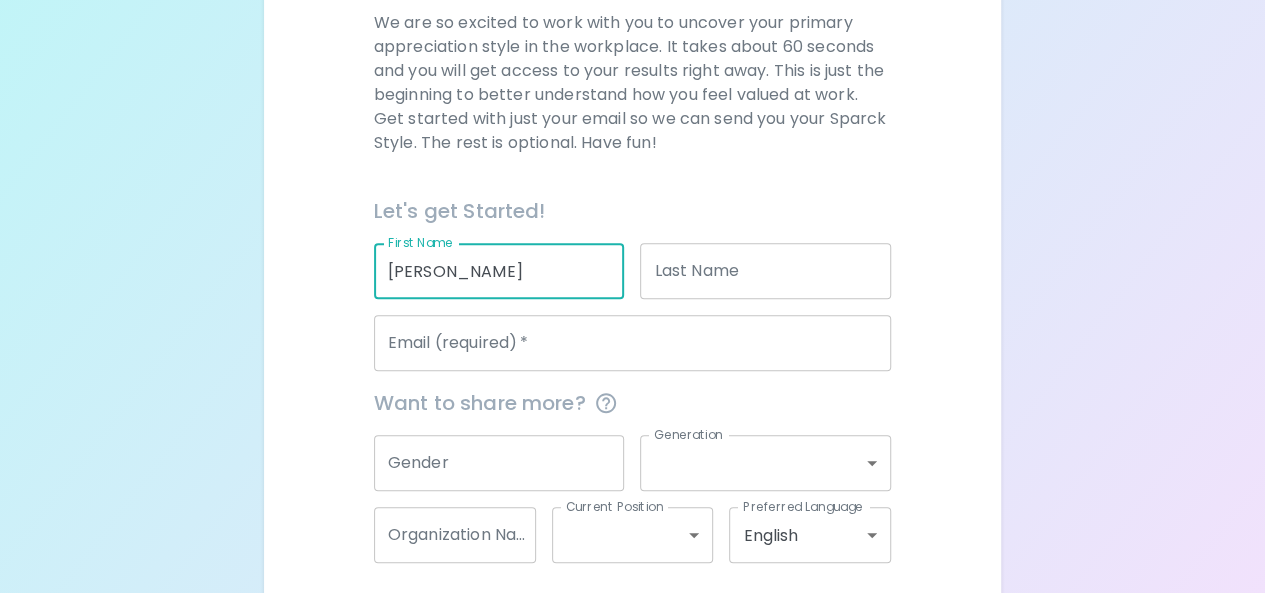 type on "[PERSON_NAME]" 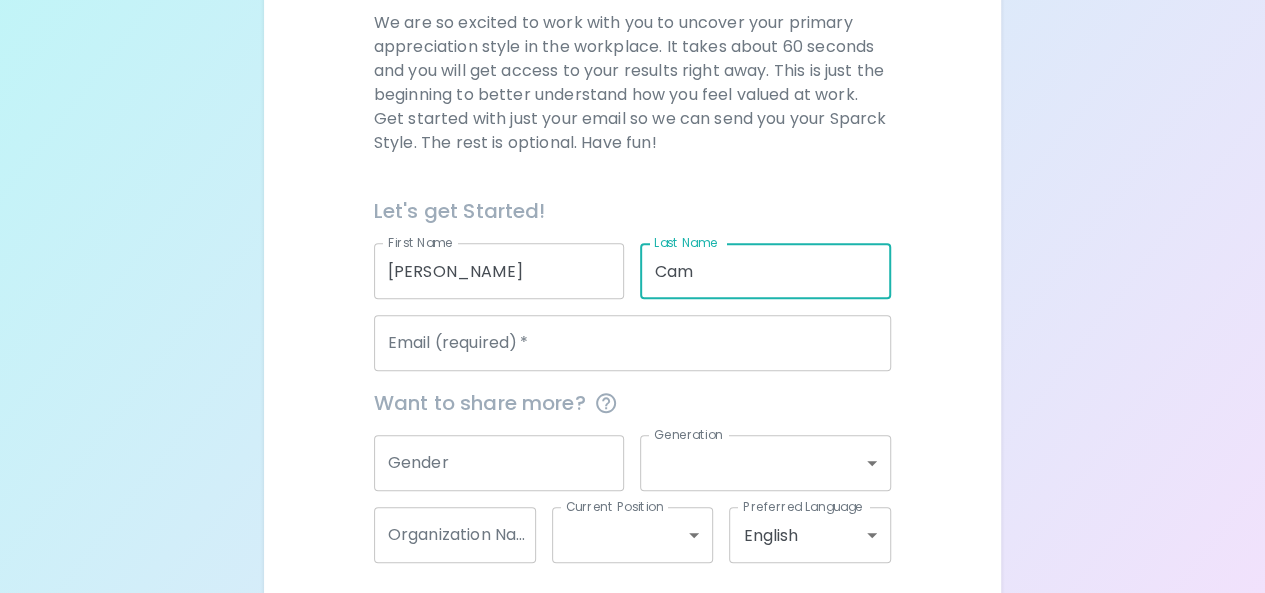 type on "Cam" 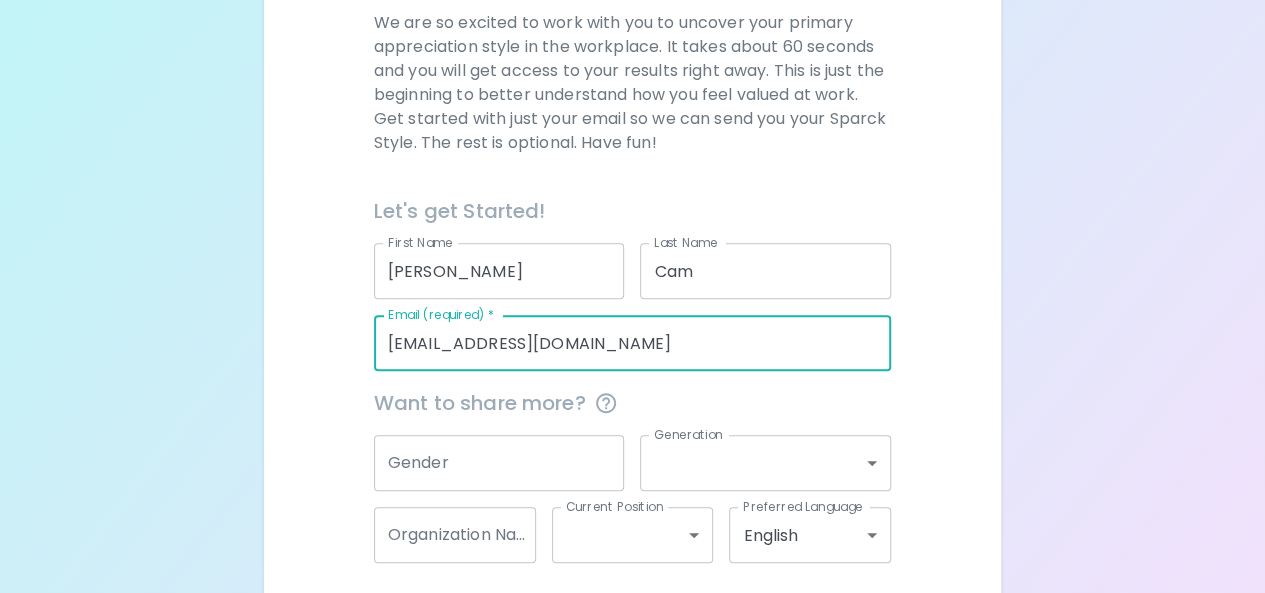 scroll, scrollTop: 383, scrollLeft: 0, axis: vertical 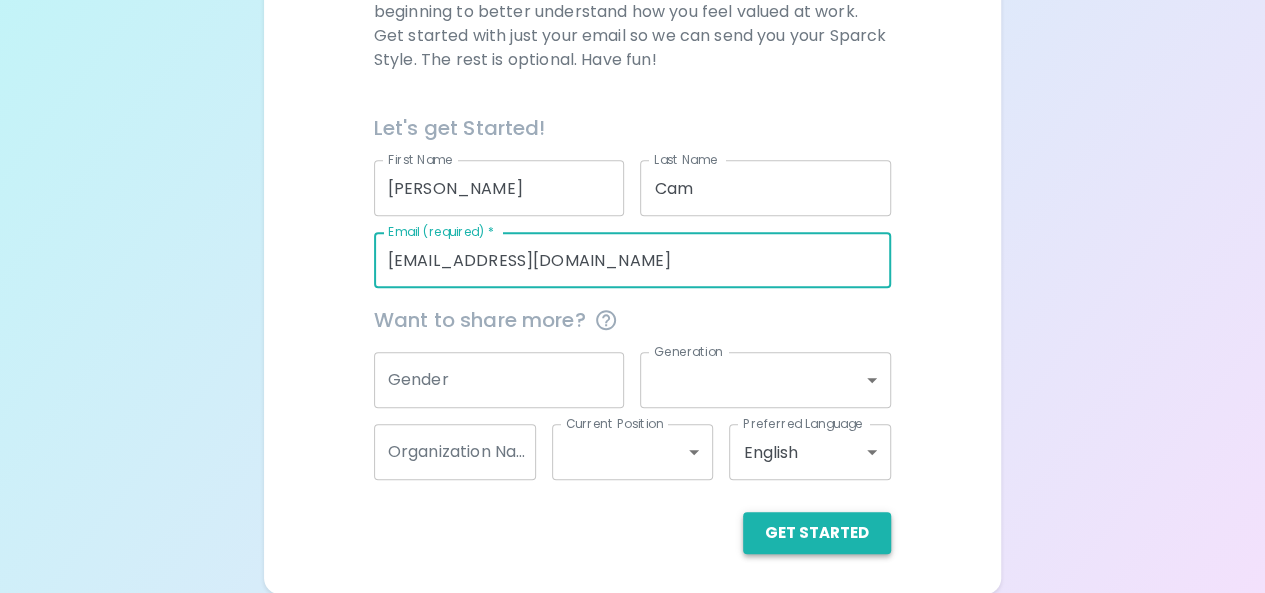 type on "[EMAIL_ADDRESS][DOMAIN_NAME]" 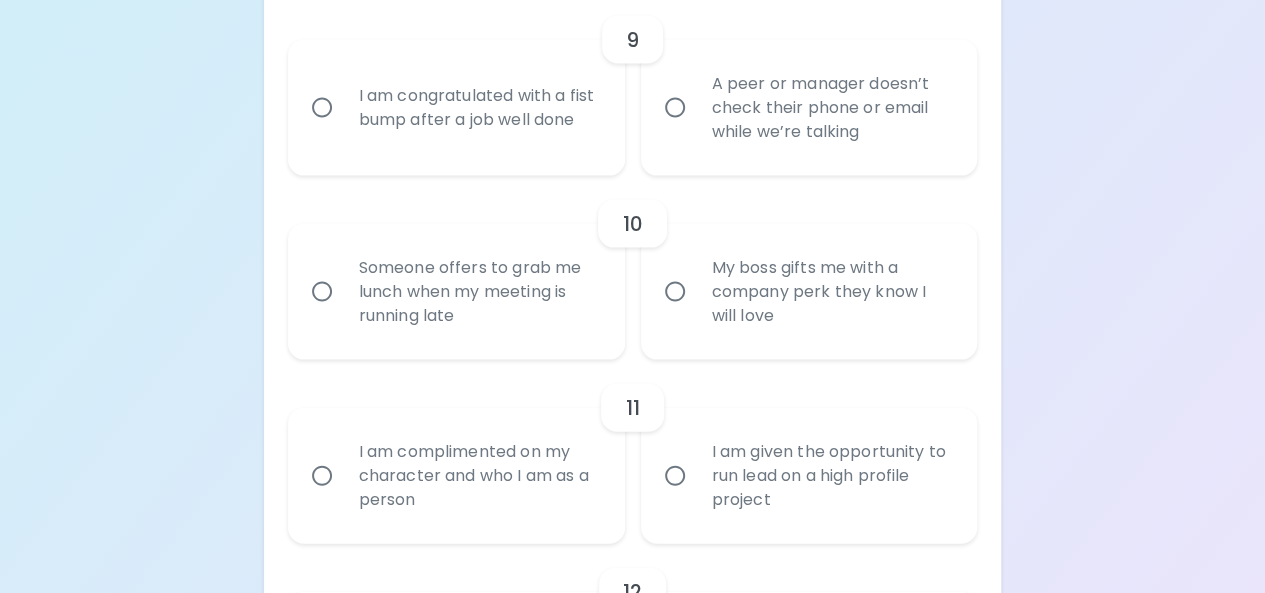 scroll, scrollTop: 2083, scrollLeft: 0, axis: vertical 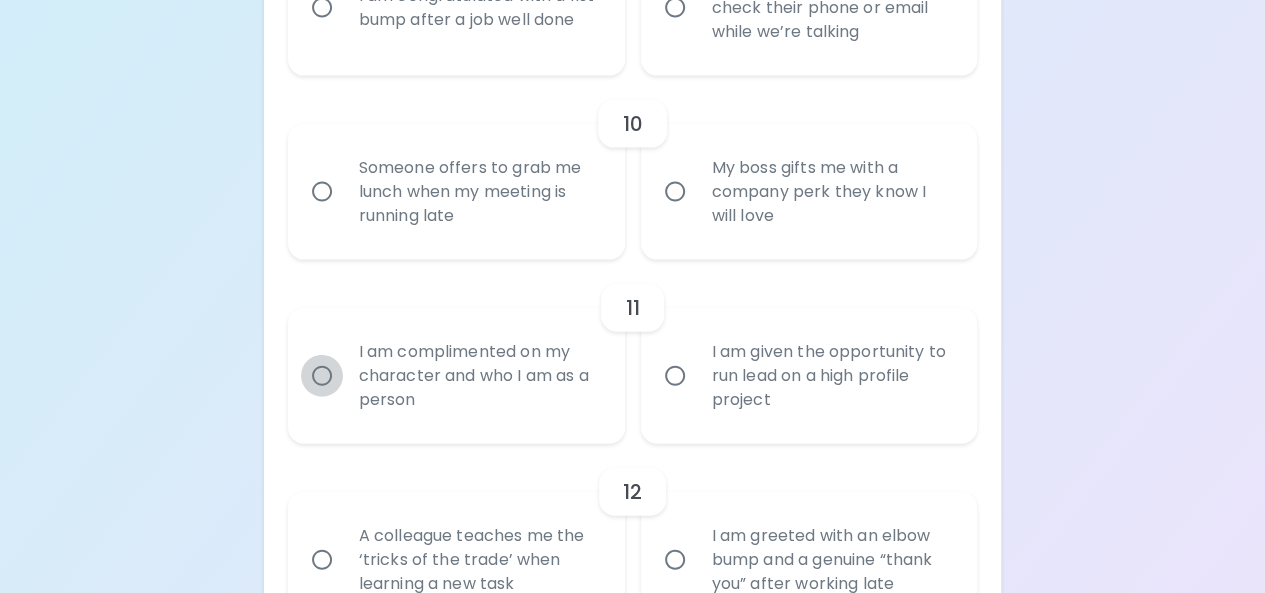 click on "I am complimented on my character and who I am as a person" at bounding box center (322, 376) 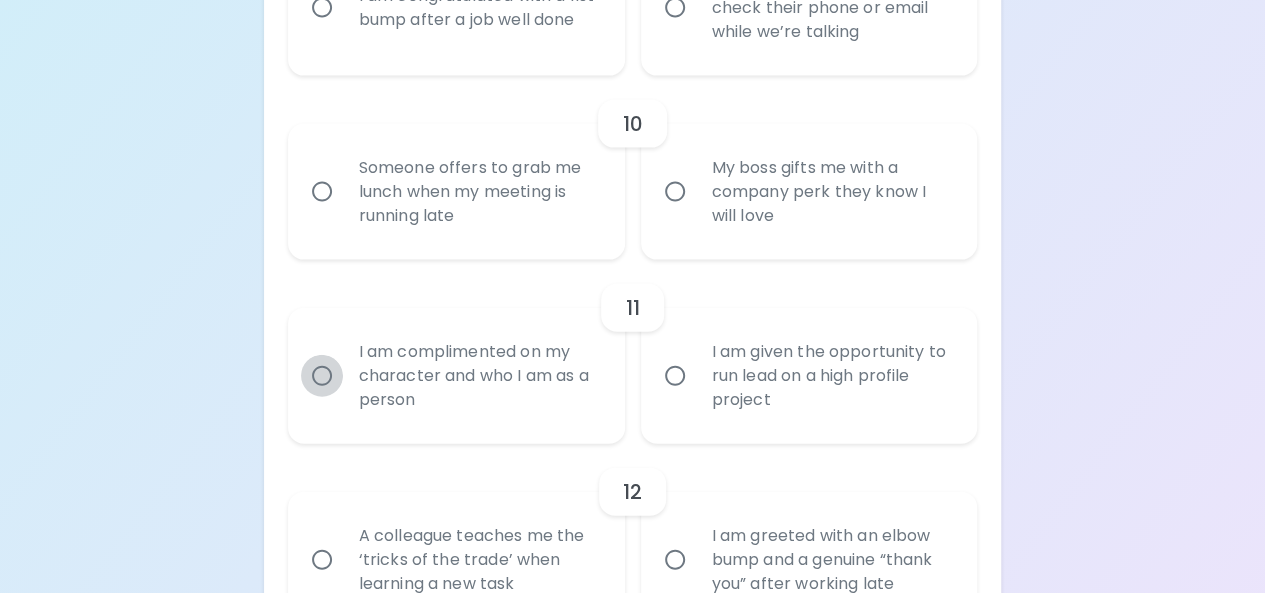 radio on "true" 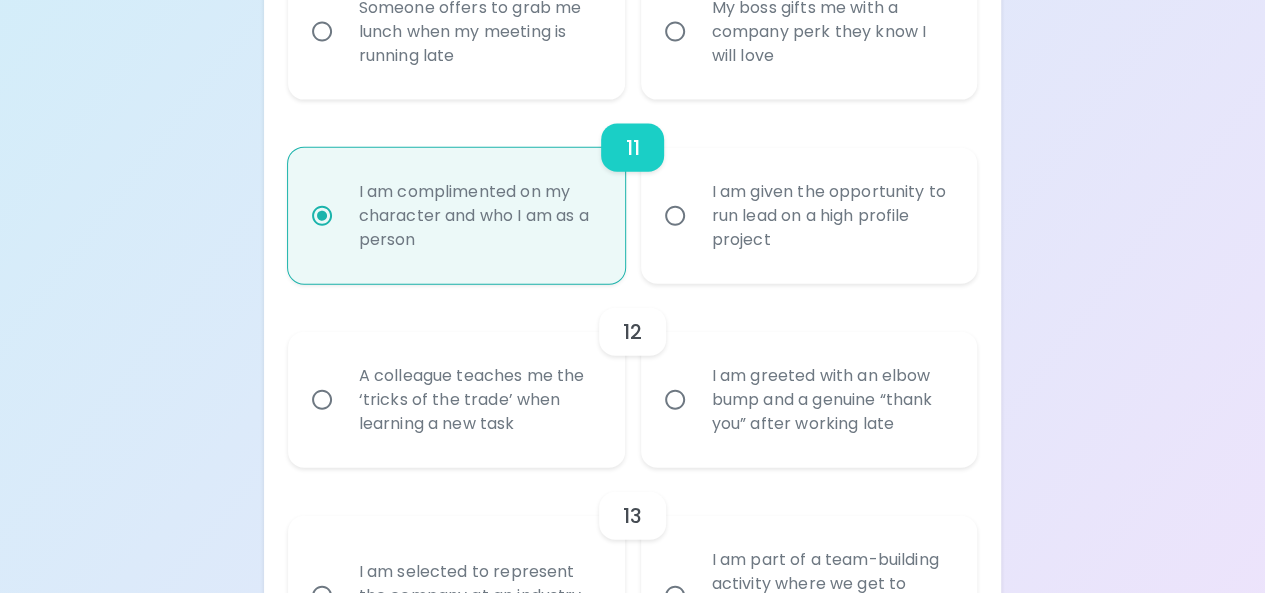 scroll, scrollTop: 2343, scrollLeft: 0, axis: vertical 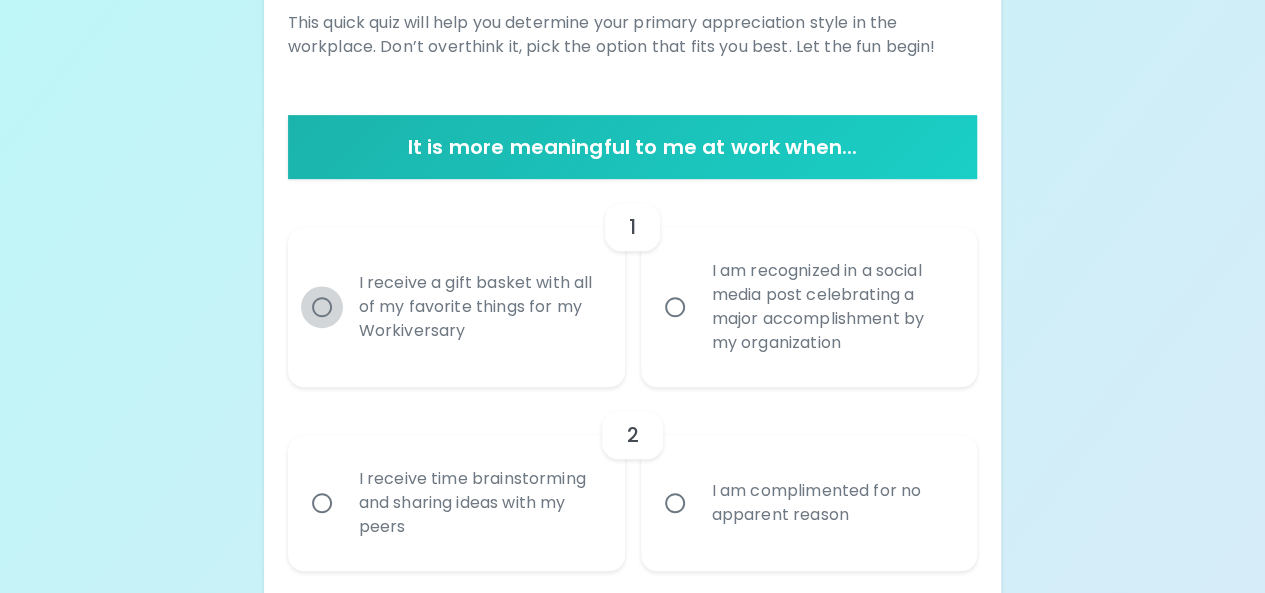 click on "I receive a gift basket with all of my favorite things for my Workiversary" at bounding box center [322, 307] 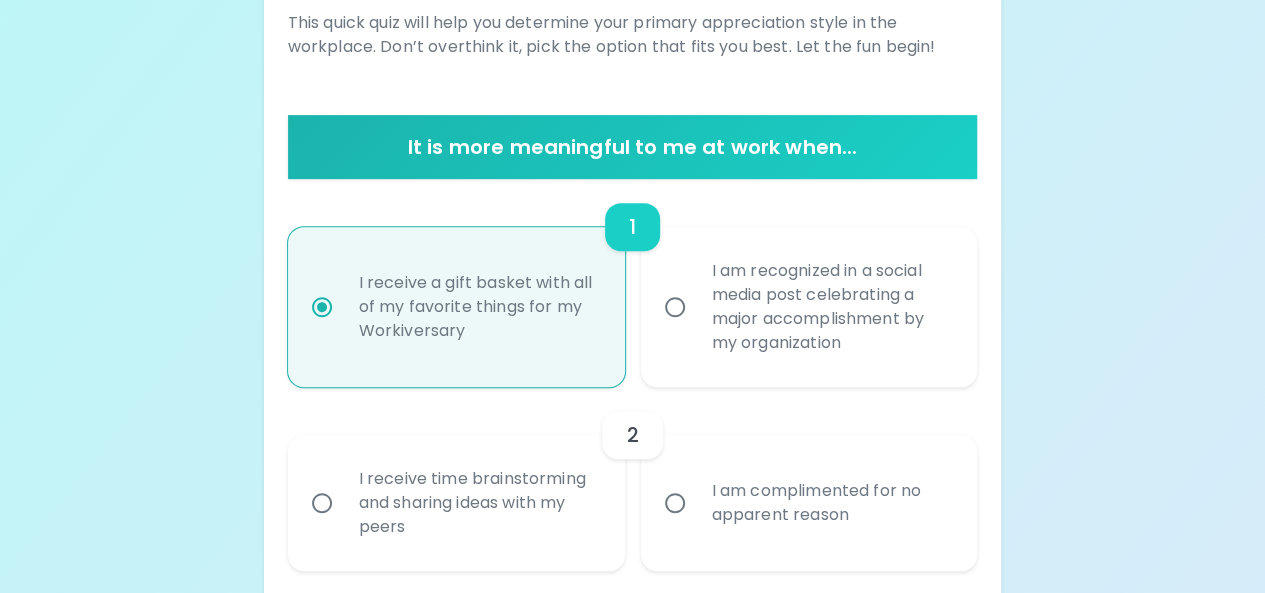 scroll, scrollTop: 460, scrollLeft: 0, axis: vertical 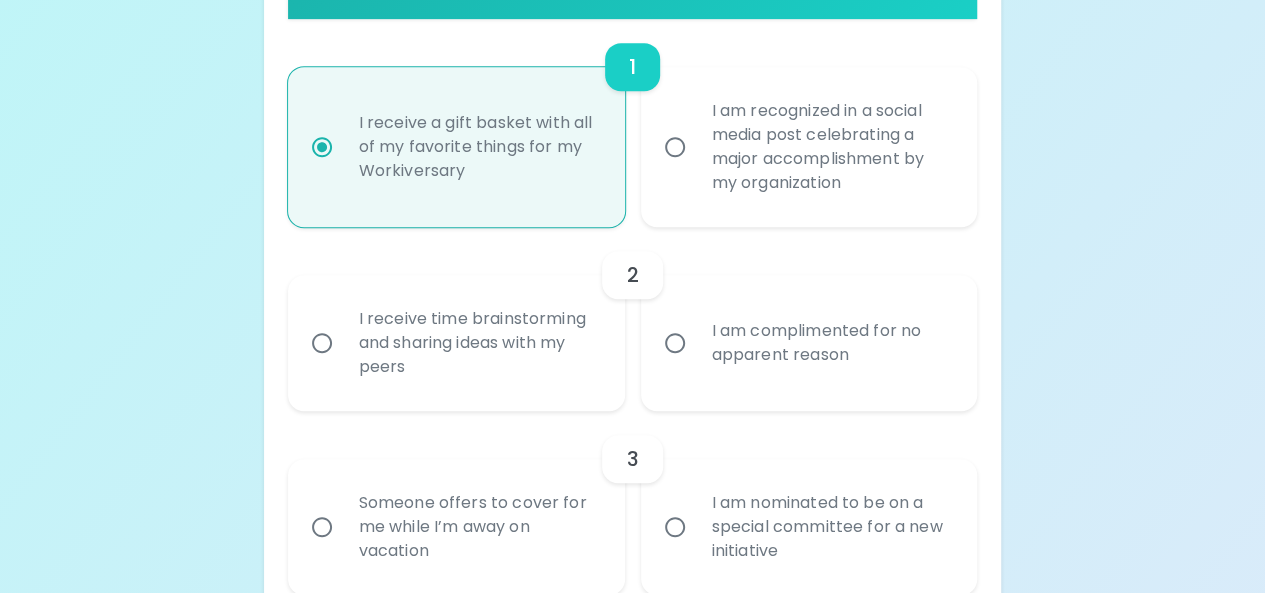 radio on "true" 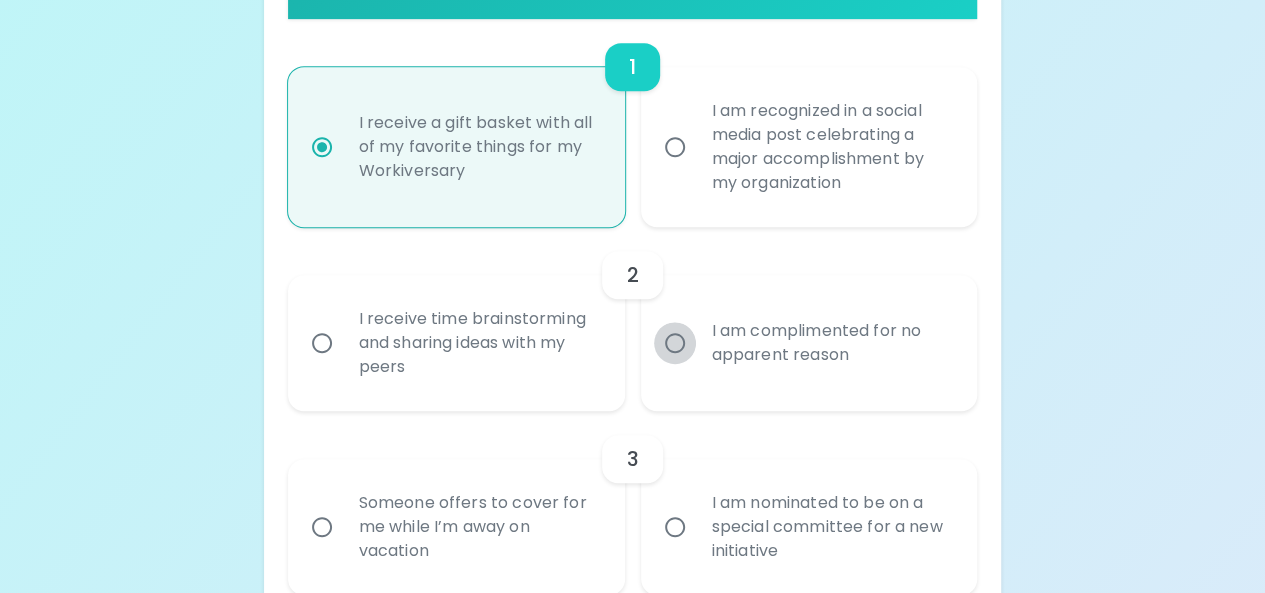 click on "I am complimented for no apparent reason" at bounding box center (675, 343) 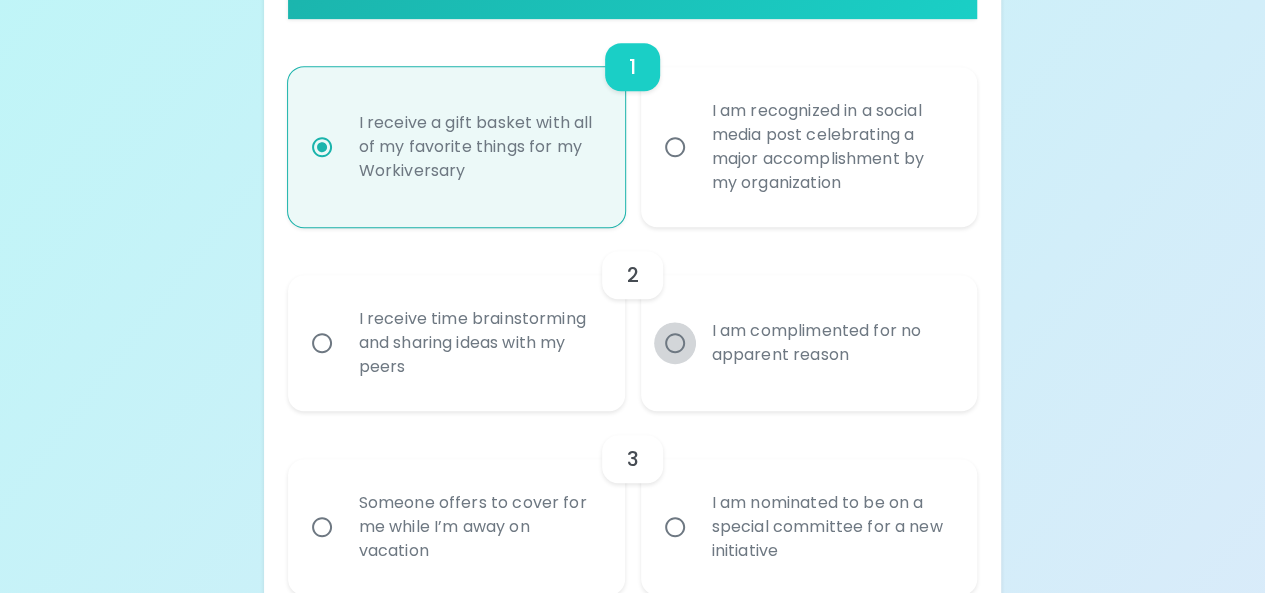 radio on "false" 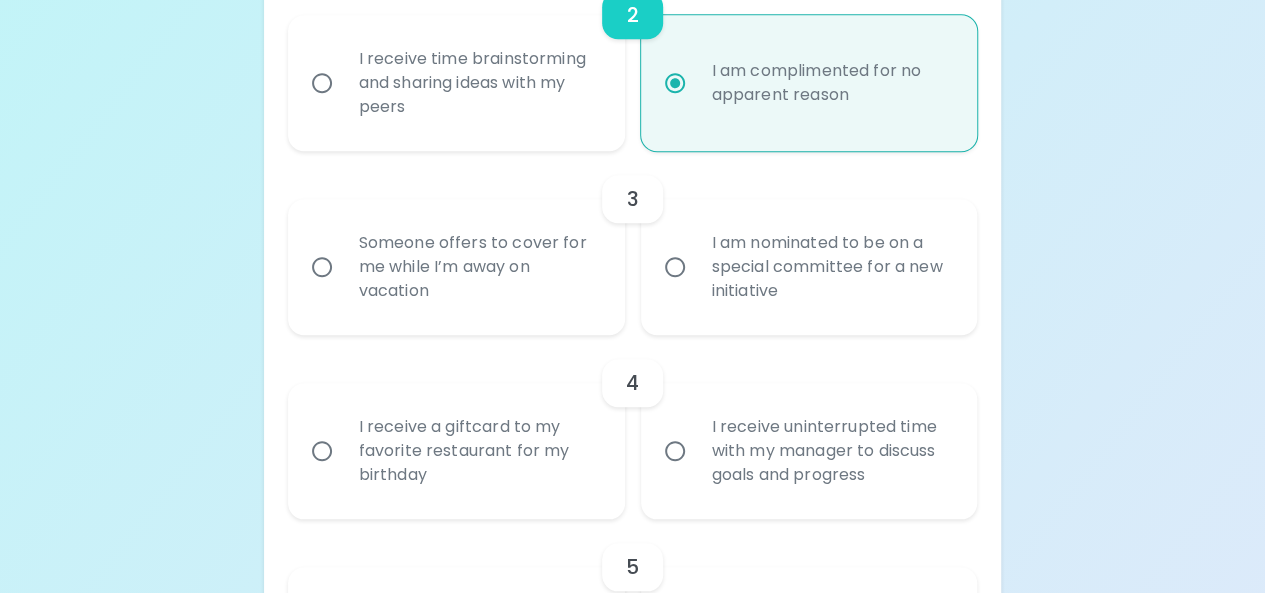 scroll, scrollTop: 820, scrollLeft: 0, axis: vertical 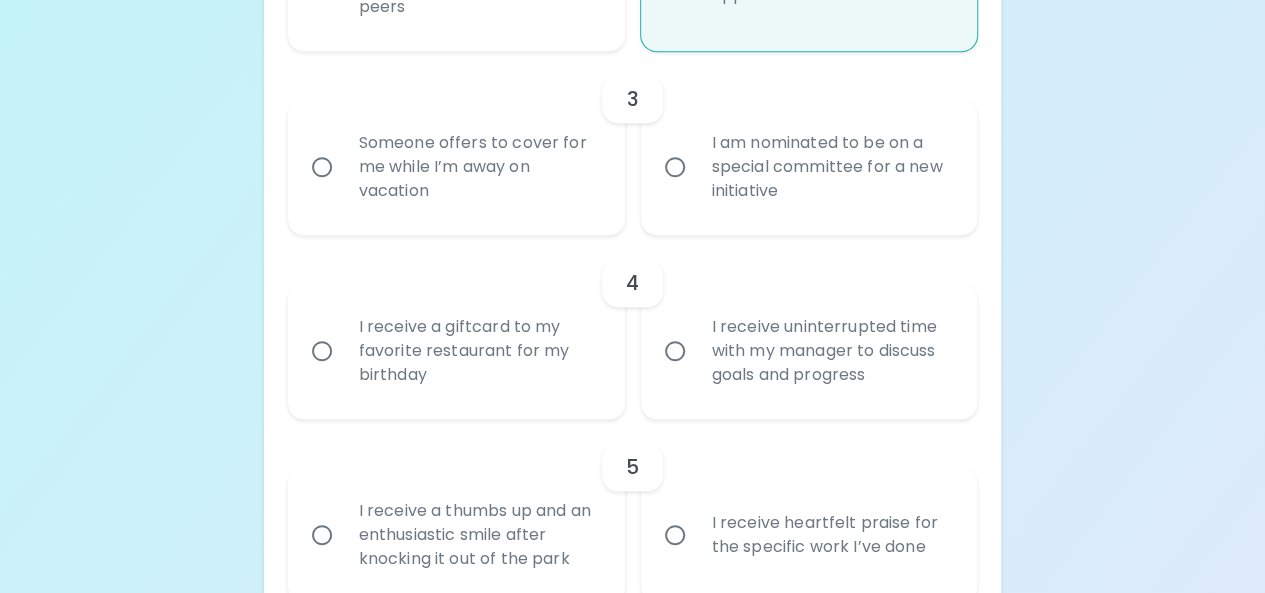 radio on "true" 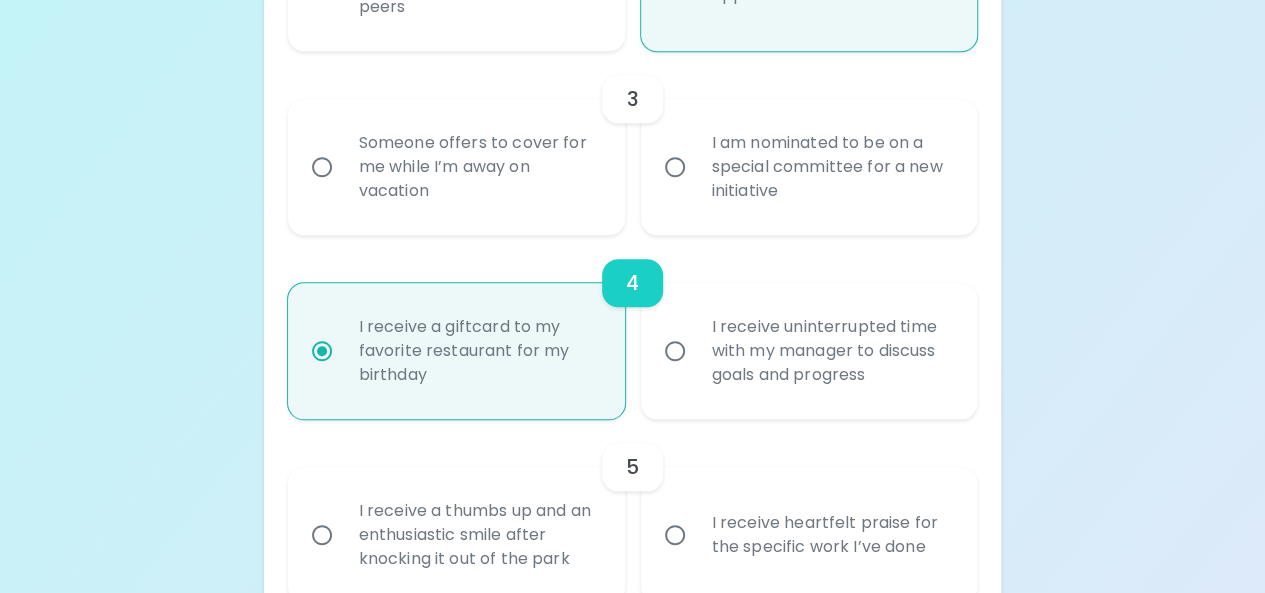 scroll, scrollTop: 980, scrollLeft: 0, axis: vertical 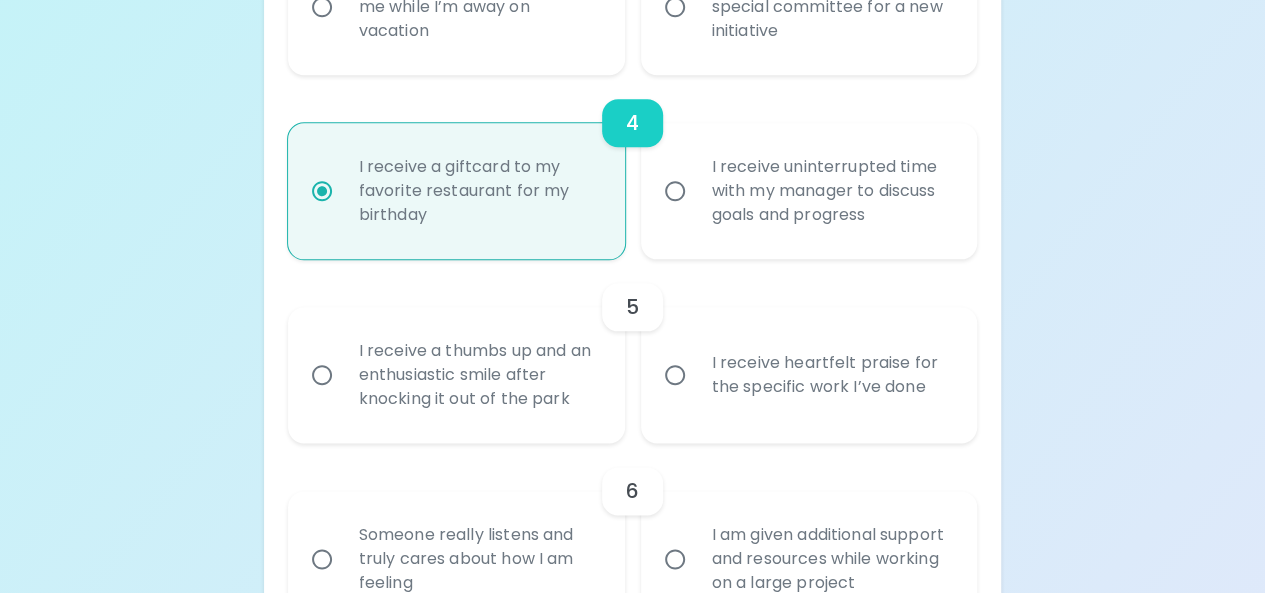 radio on "true" 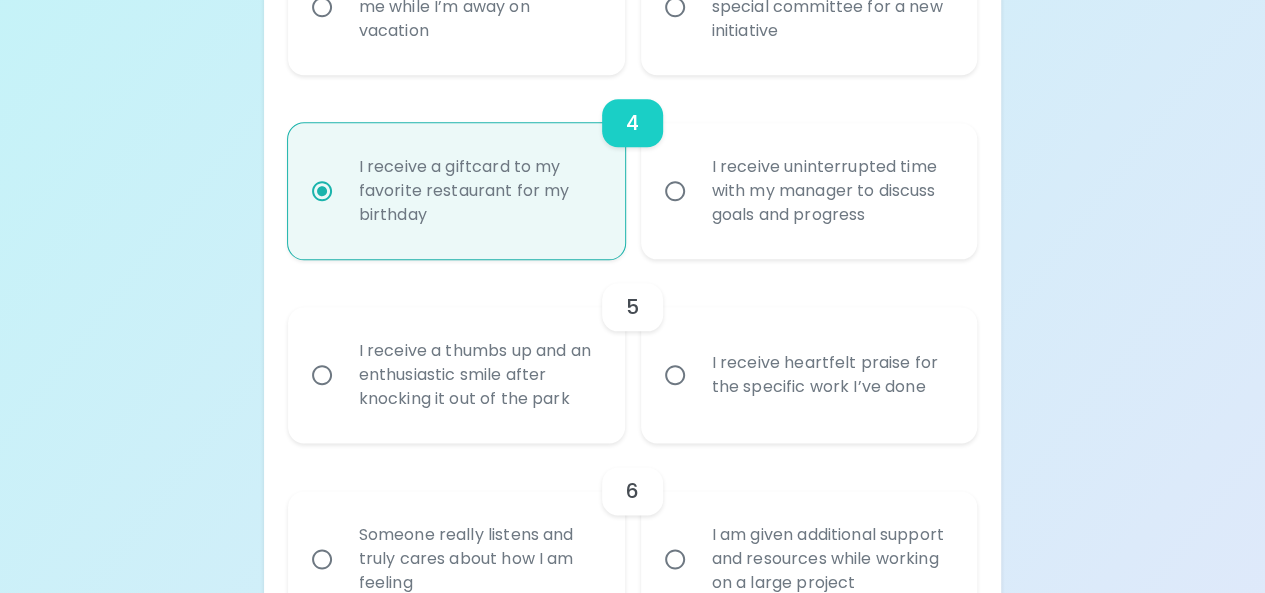 radio on "false" 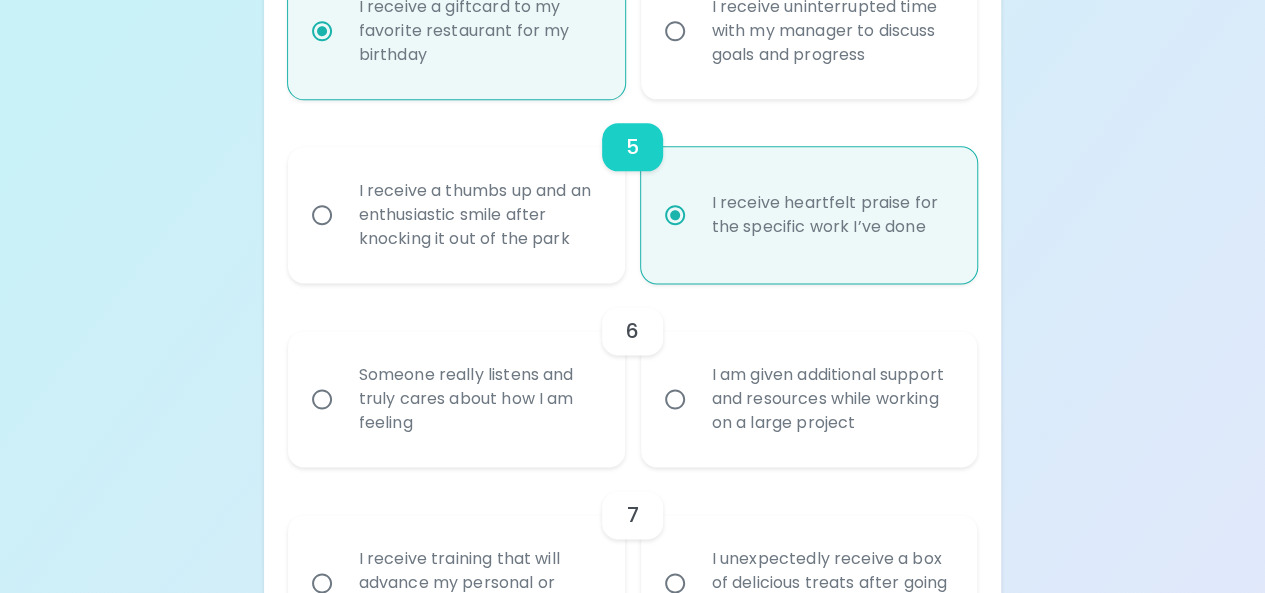 scroll, scrollTop: 1340, scrollLeft: 0, axis: vertical 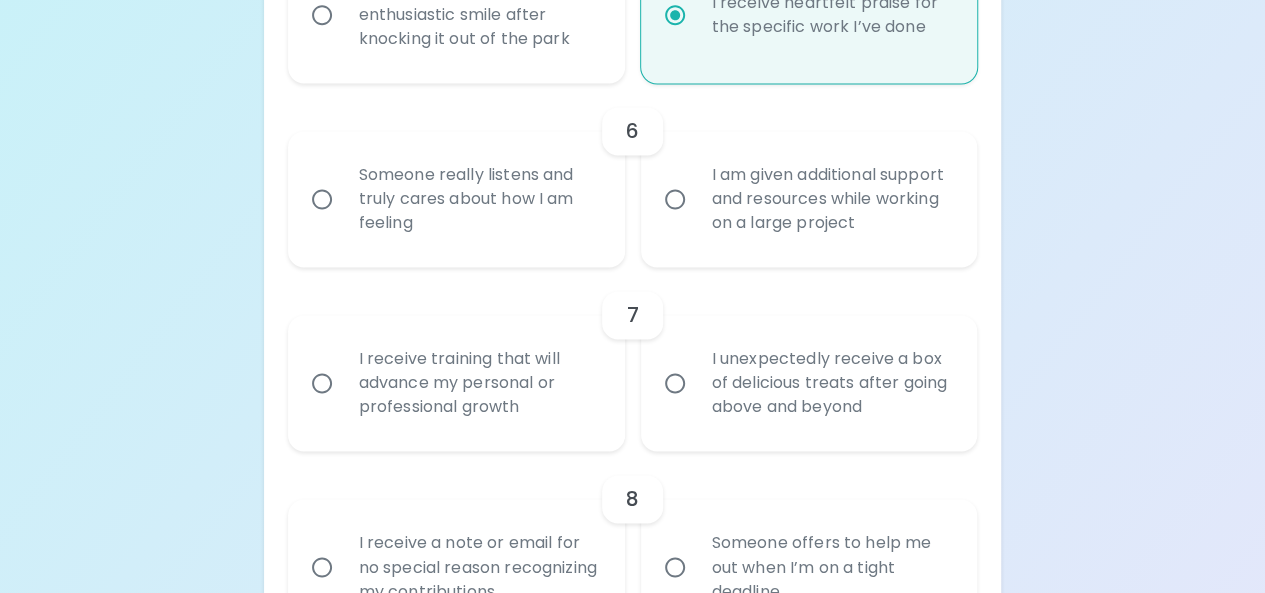 radio on "true" 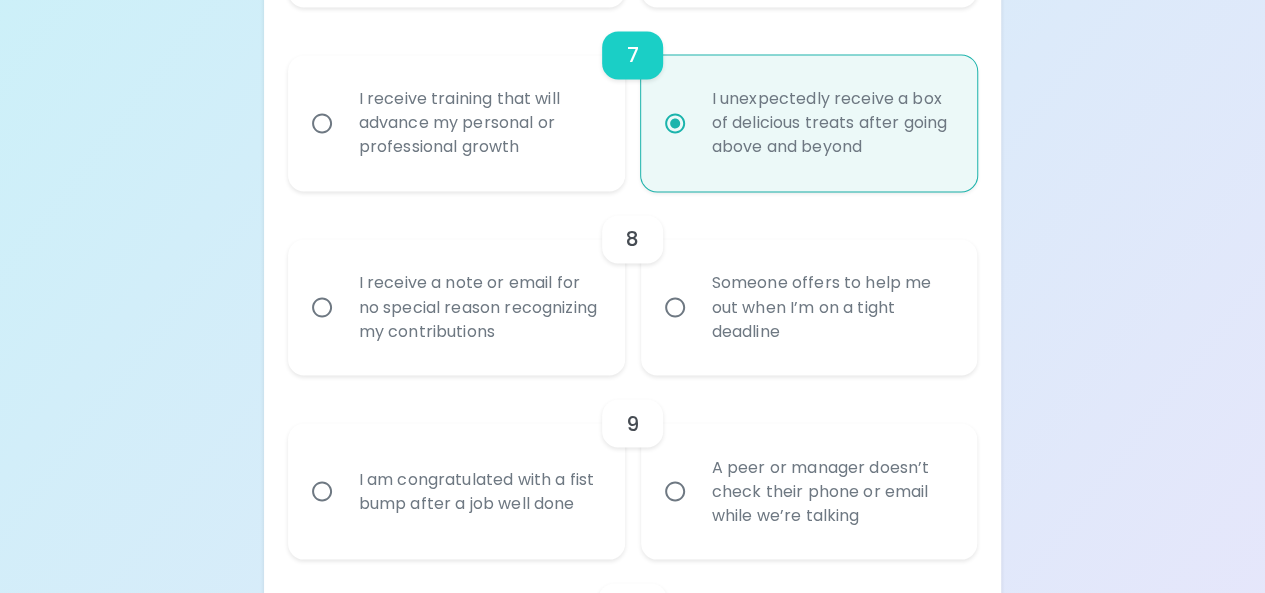 scroll, scrollTop: 1700, scrollLeft: 0, axis: vertical 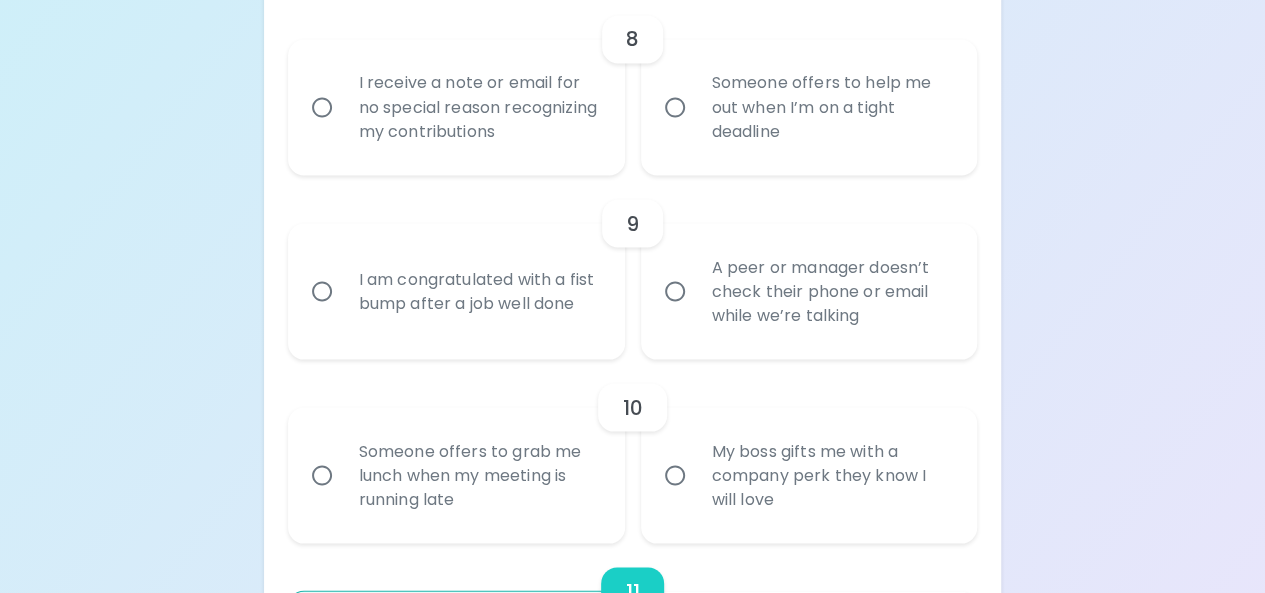 radio on "true" 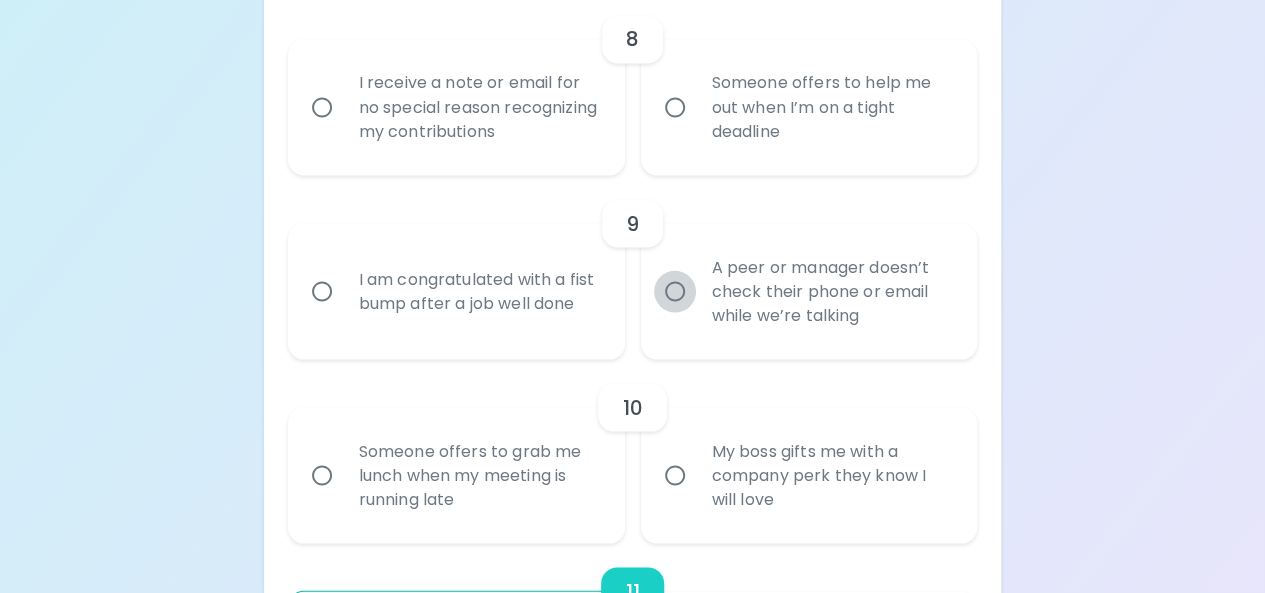 click on "A peer or manager doesn’t check their phone or email while we’re talking" at bounding box center [675, 291] 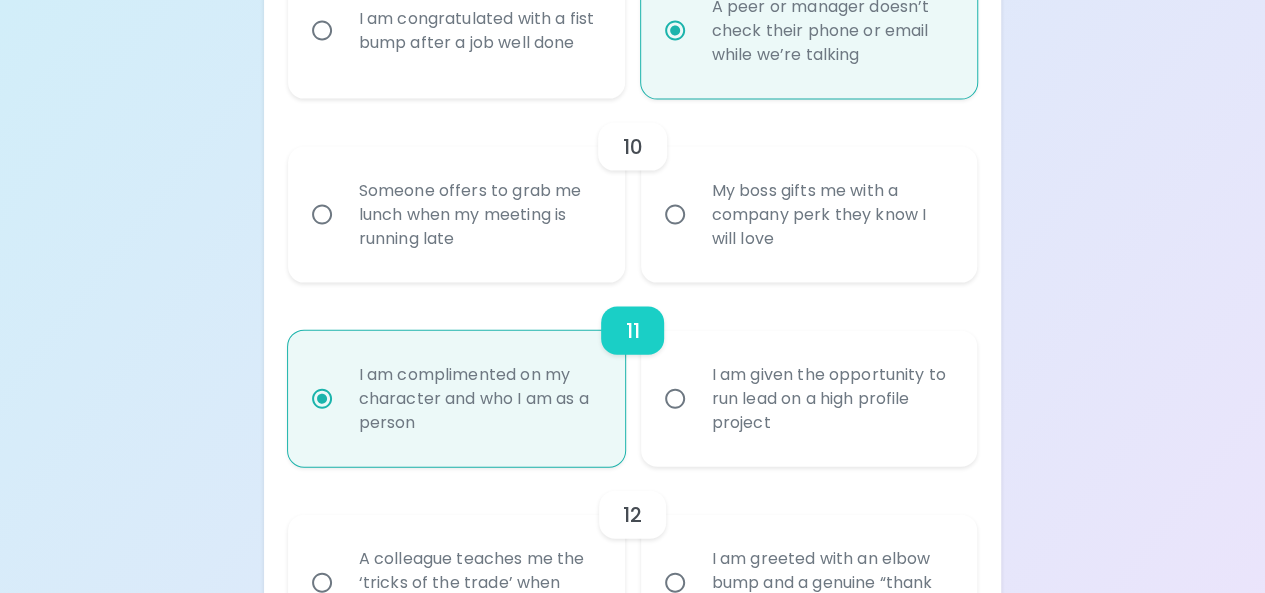 scroll, scrollTop: 2160, scrollLeft: 0, axis: vertical 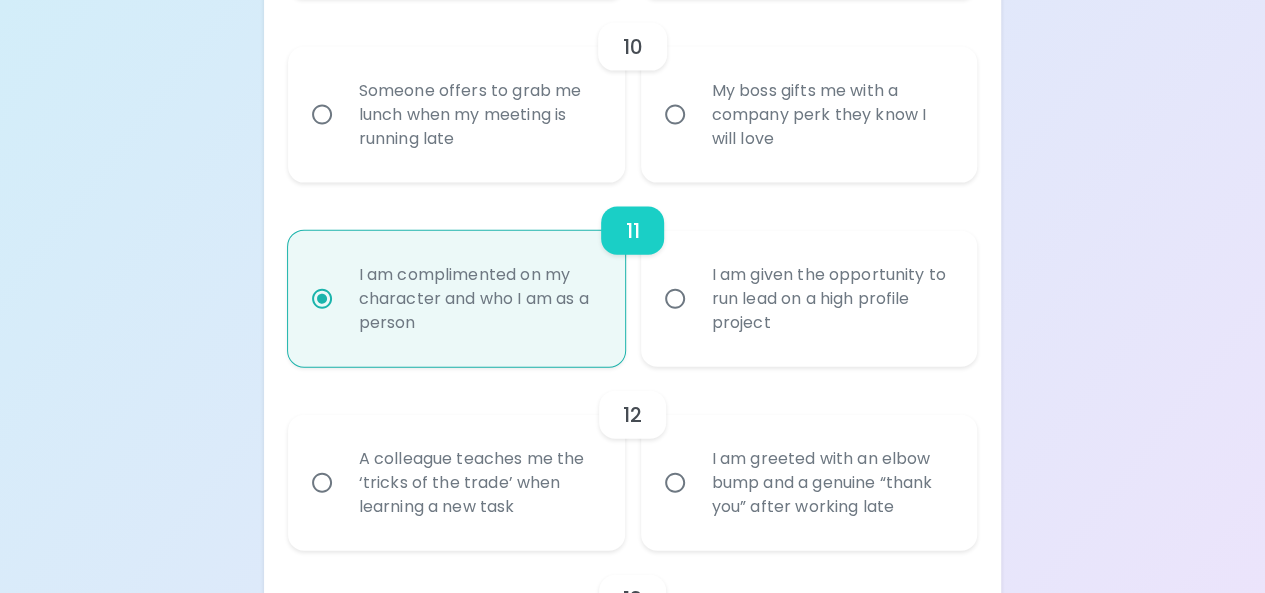 radio on "false" 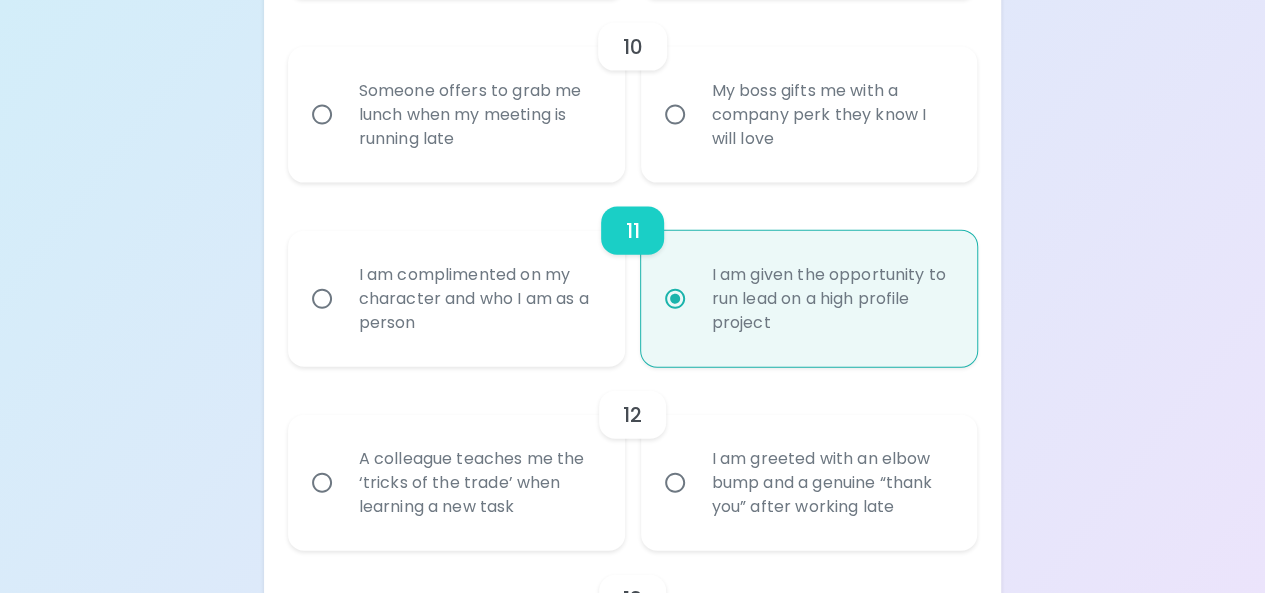 radio on "true" 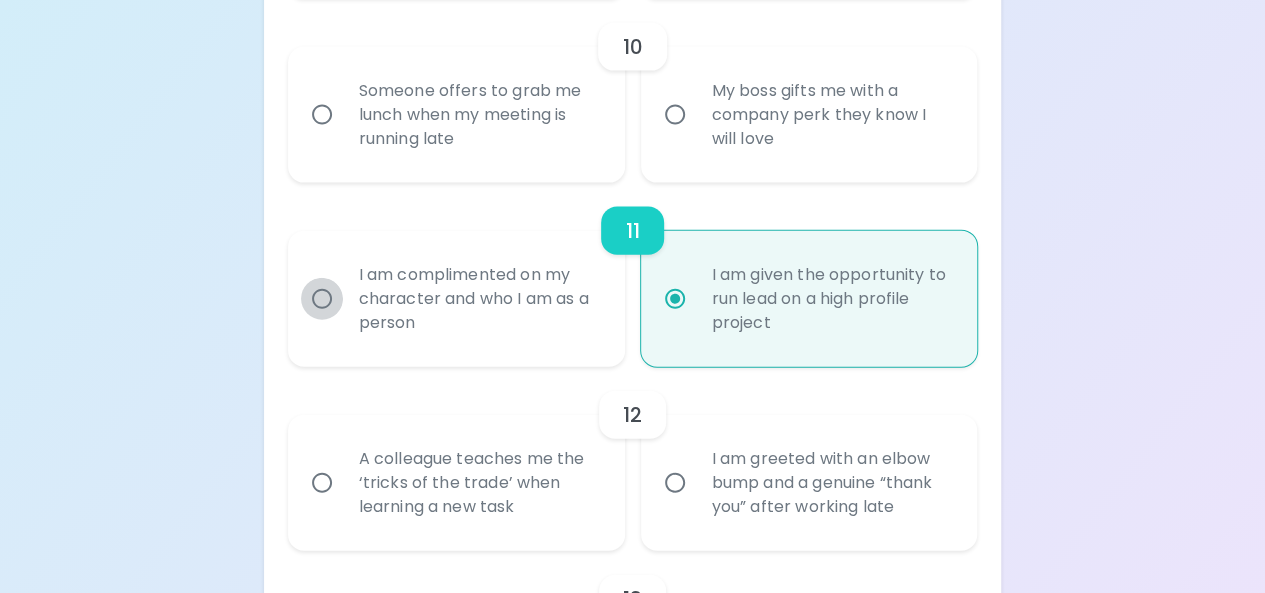 click on "I am complimented on my character and who I am as a person" at bounding box center [322, 299] 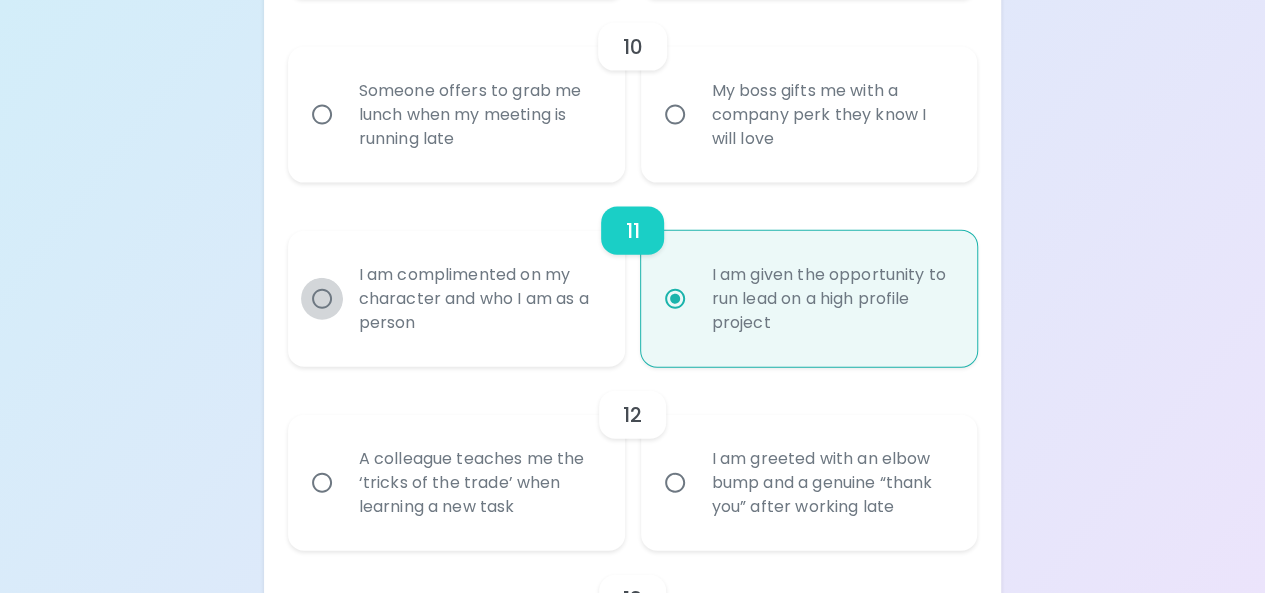 radio on "false" 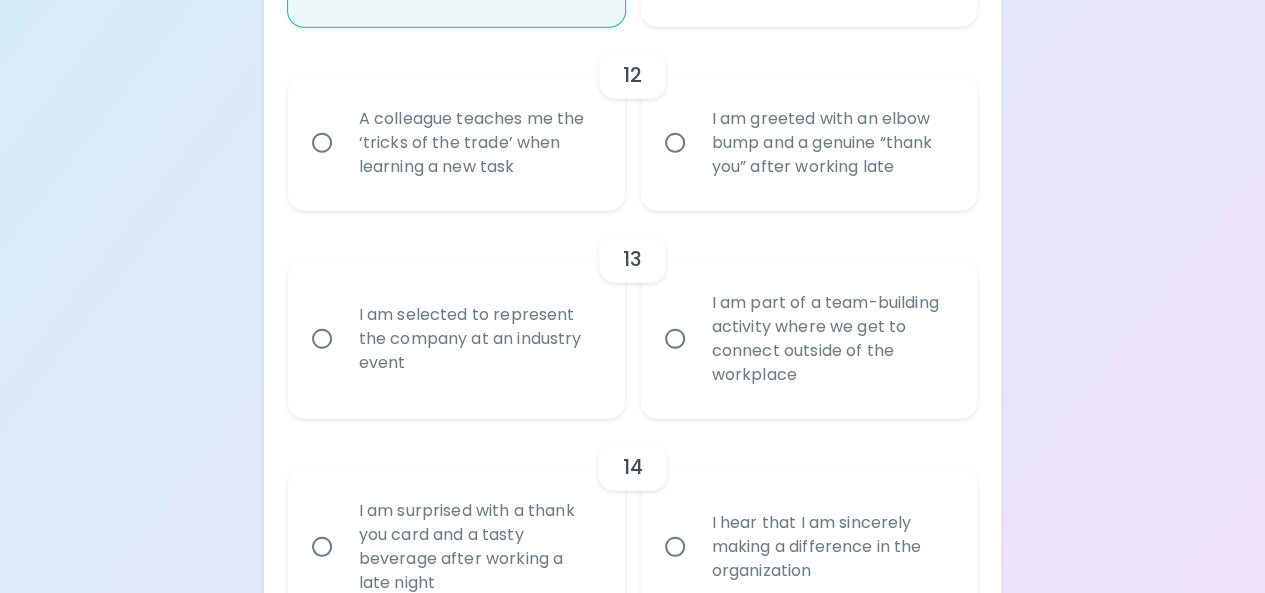 scroll, scrollTop: 2600, scrollLeft: 0, axis: vertical 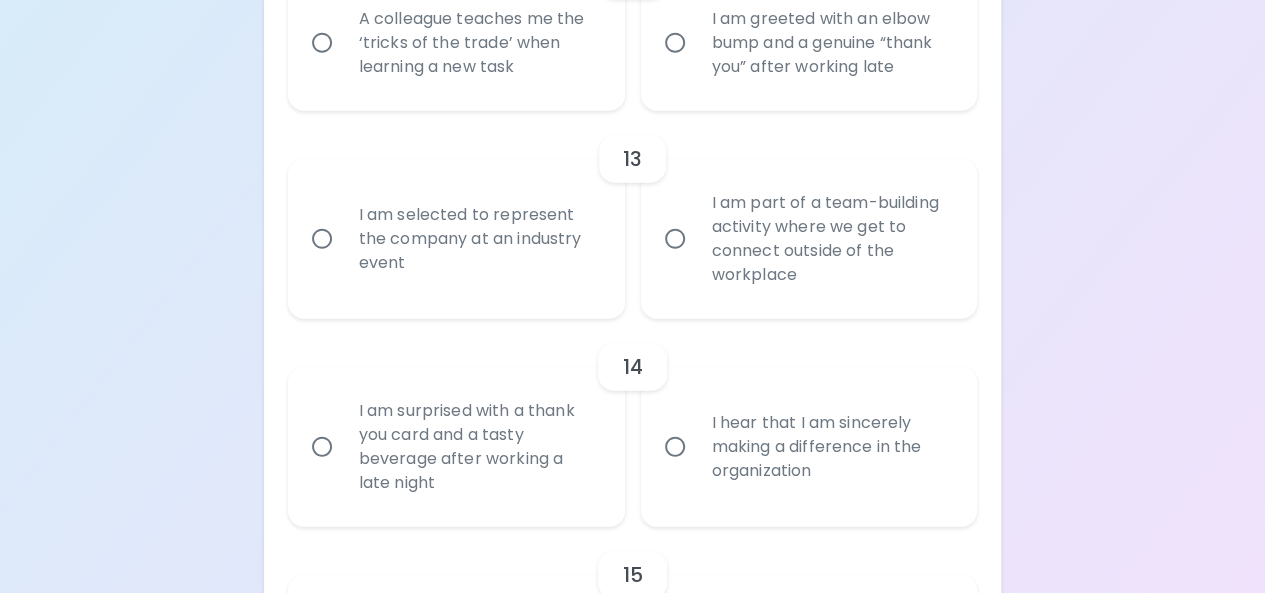 radio on "true" 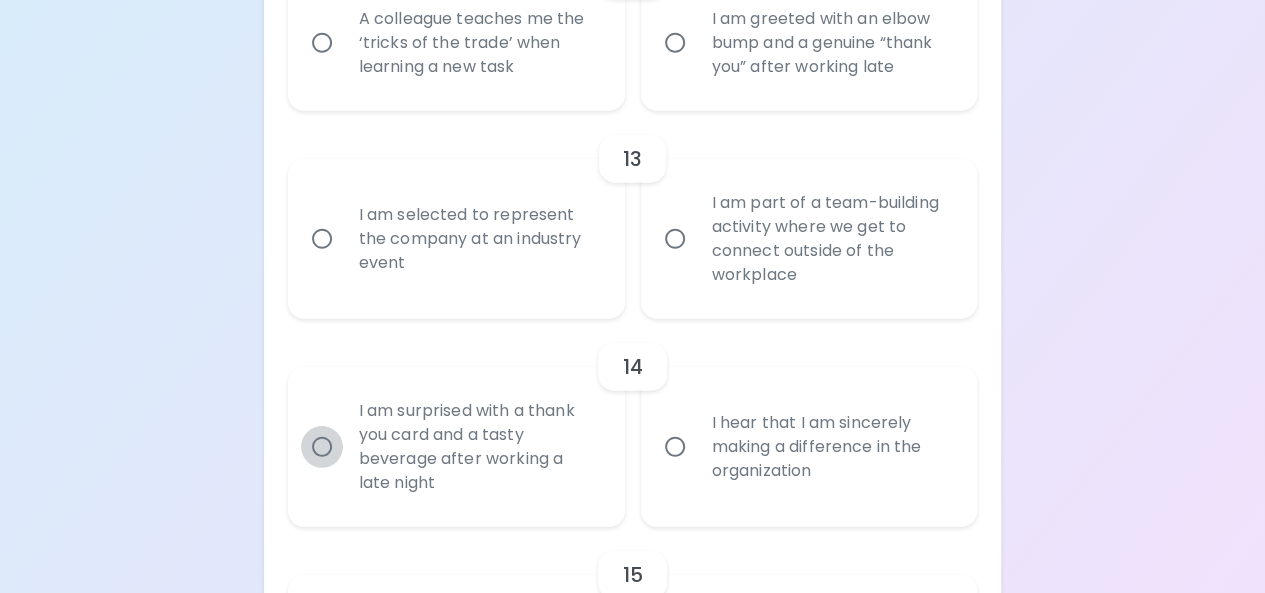 click on "I am surprised with a thank you card and a tasty beverage after working a late night" at bounding box center [322, 447] 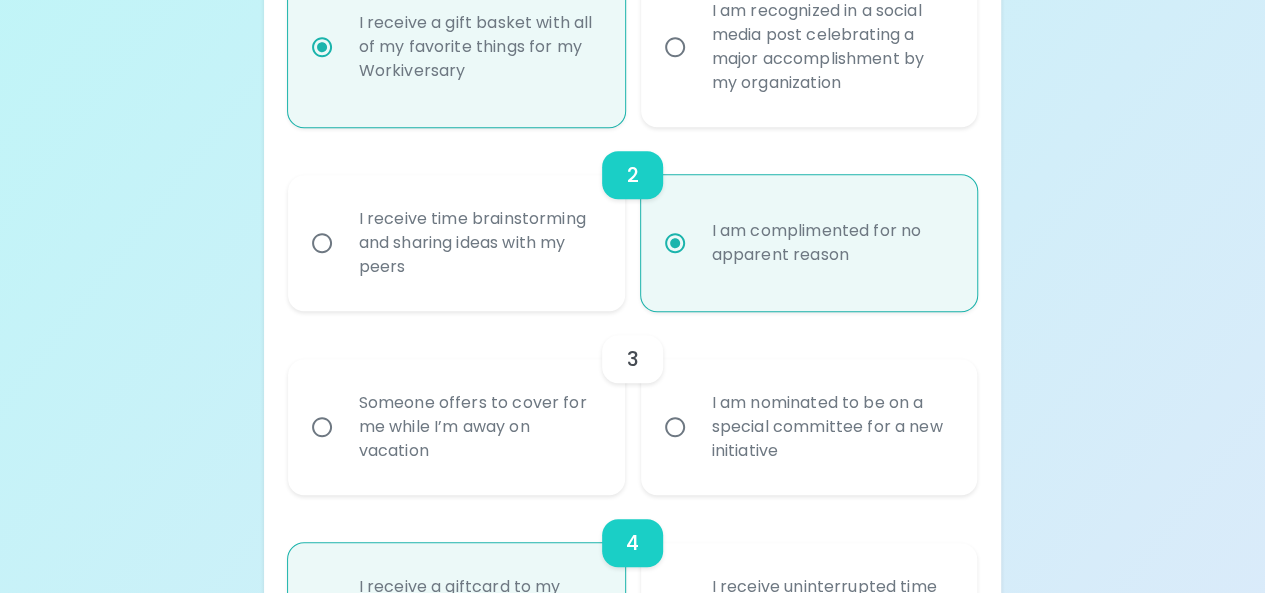 scroll, scrollTop: 660, scrollLeft: 0, axis: vertical 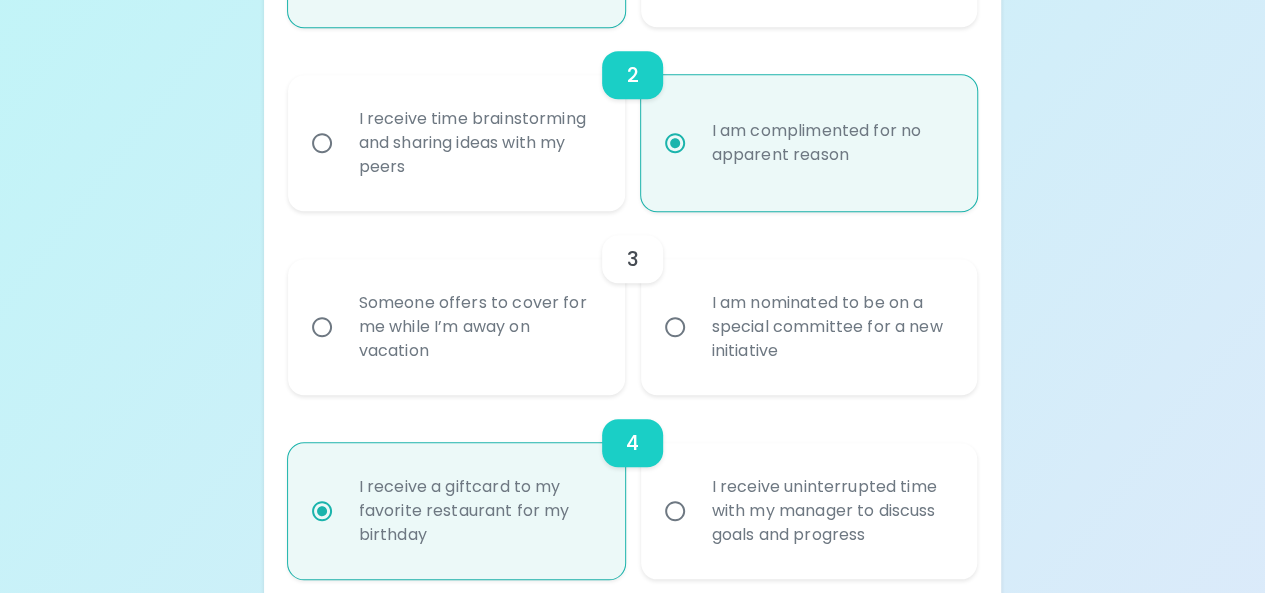 radio on "true" 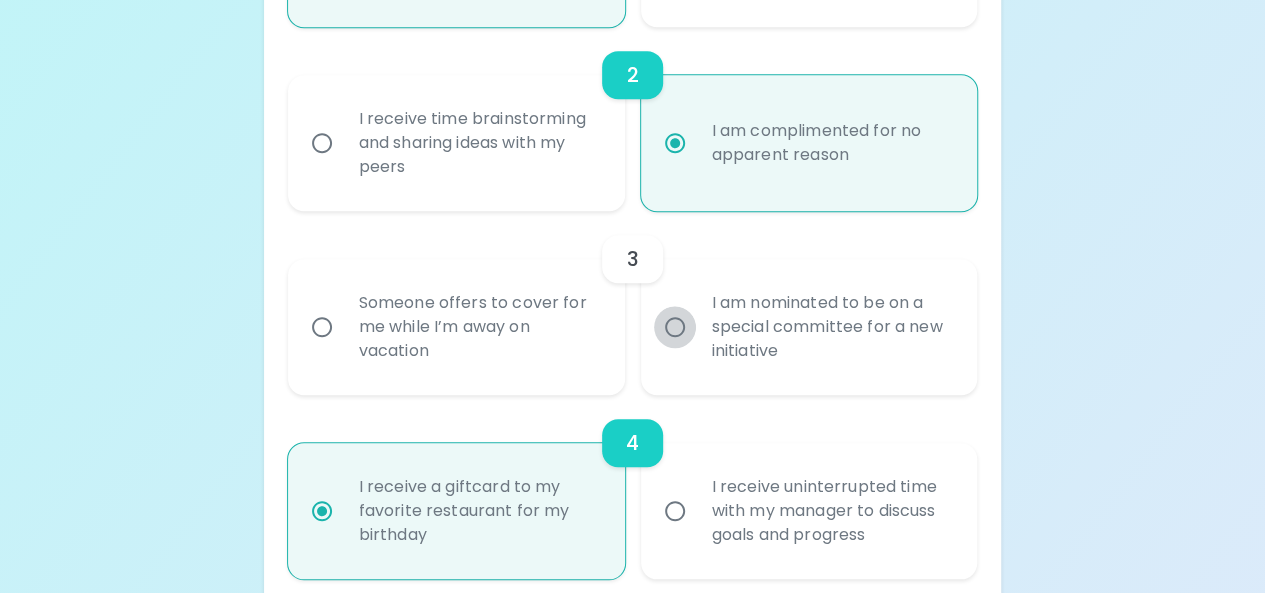 click on "I am nominated to be on a special committee for a new initiative" at bounding box center [675, 327] 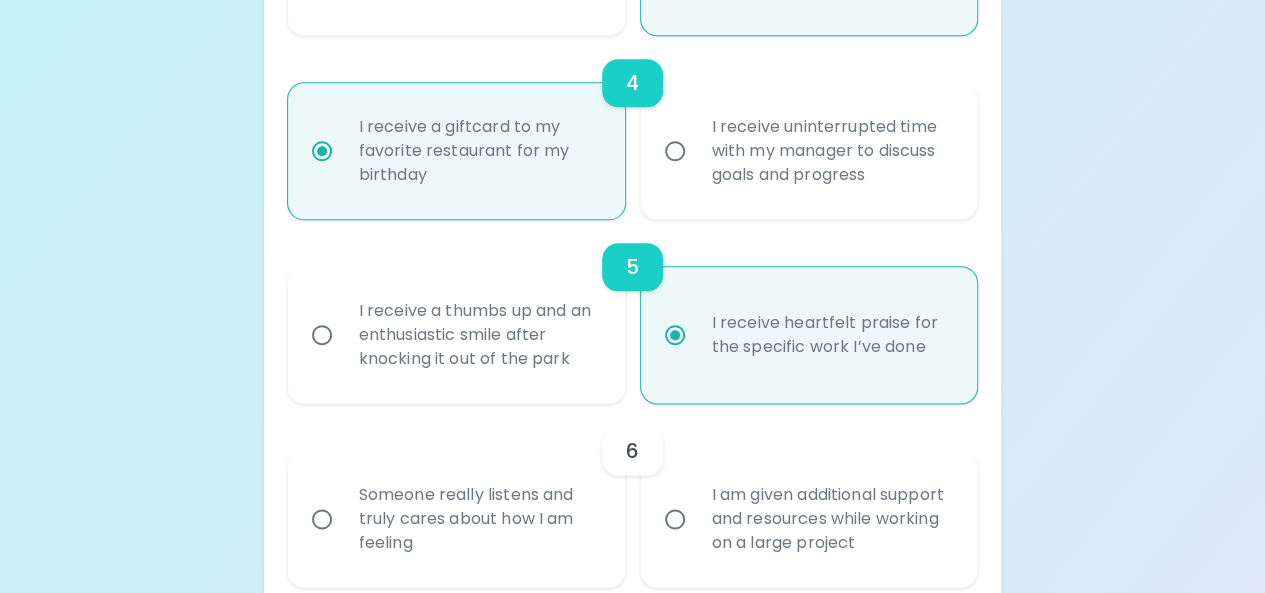 scroll, scrollTop: 1120, scrollLeft: 0, axis: vertical 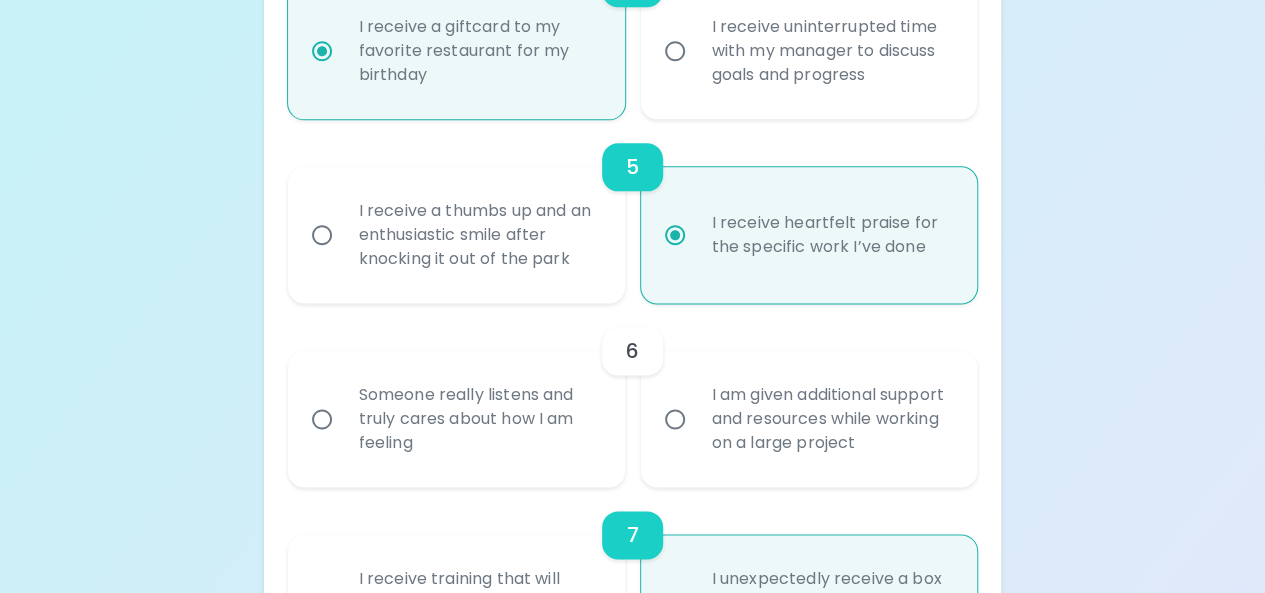 radio on "true" 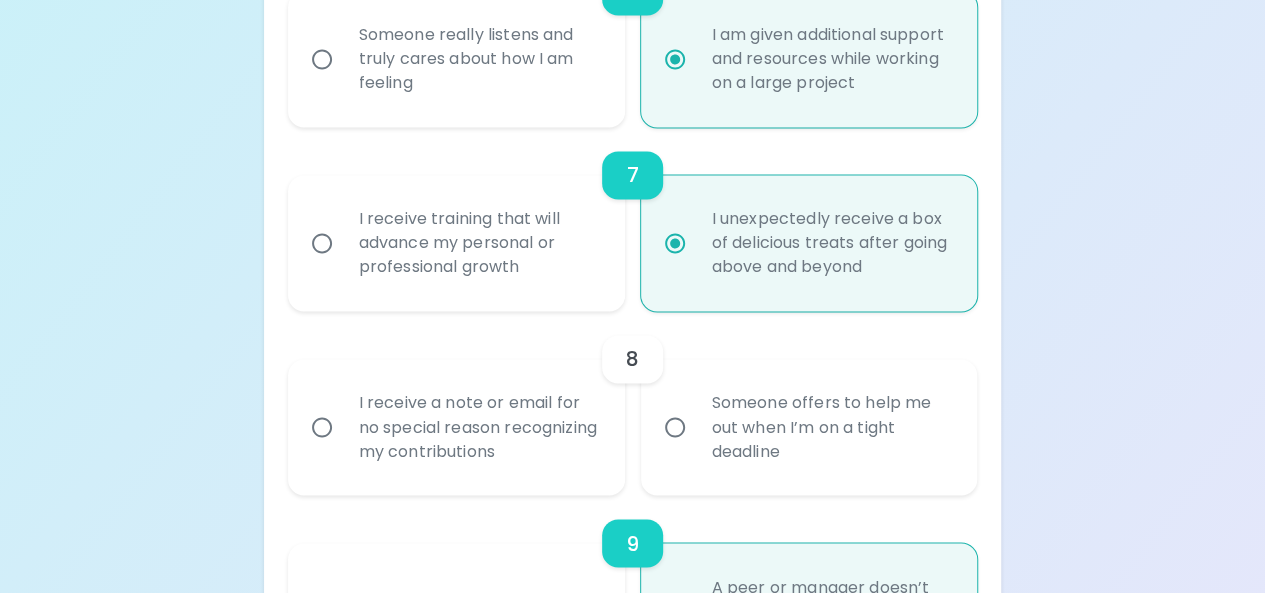 scroll, scrollTop: 1680, scrollLeft: 0, axis: vertical 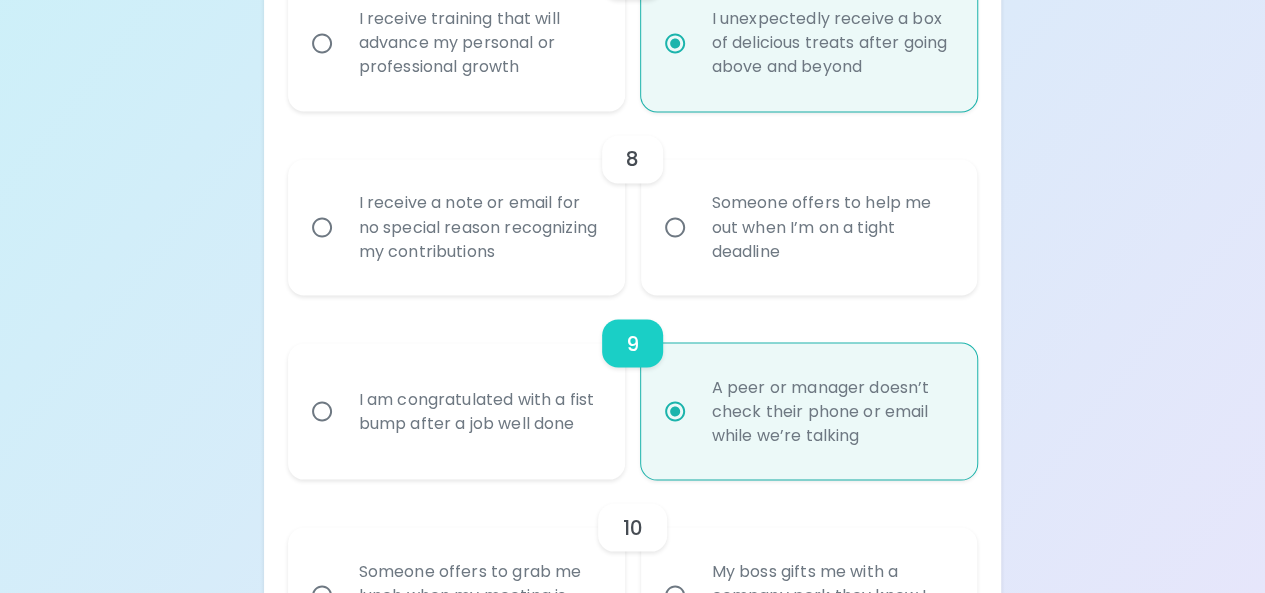 radio on "true" 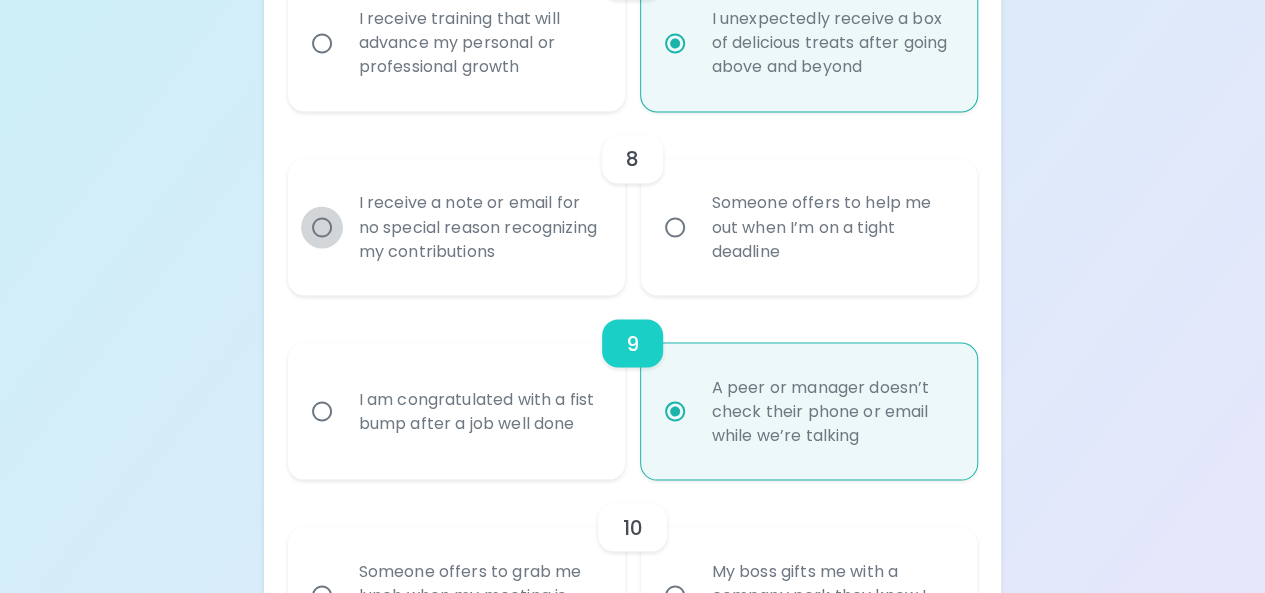 click on "I receive a note or email for no special reason recognizing my contributions" at bounding box center [322, 227] 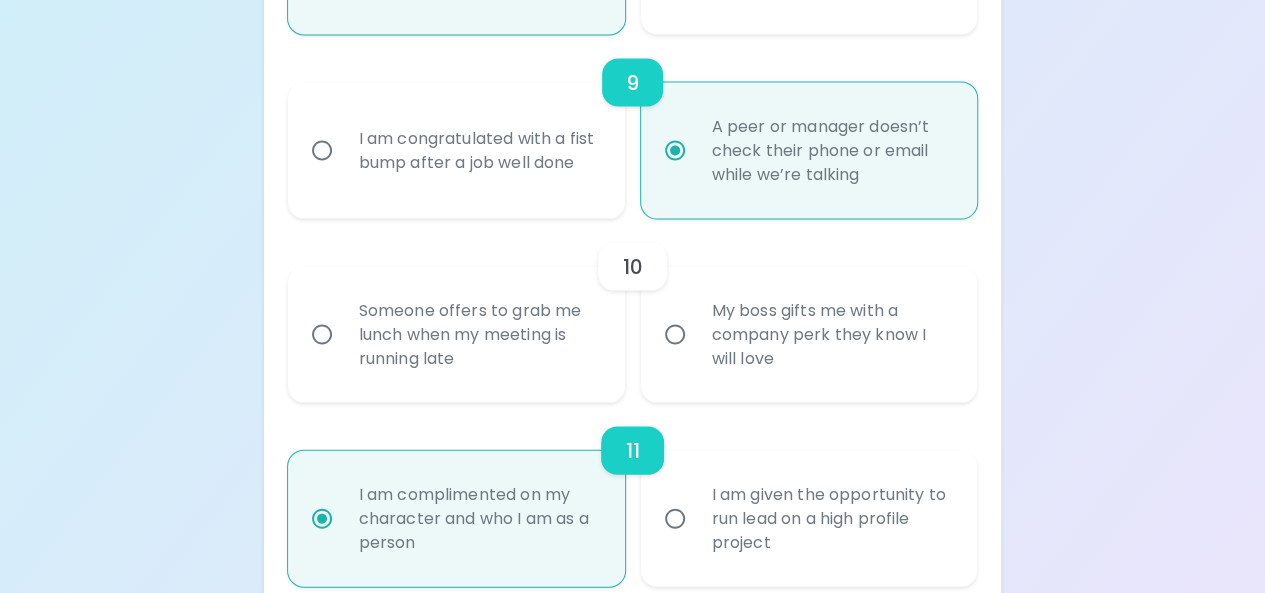 scroll, scrollTop: 2040, scrollLeft: 0, axis: vertical 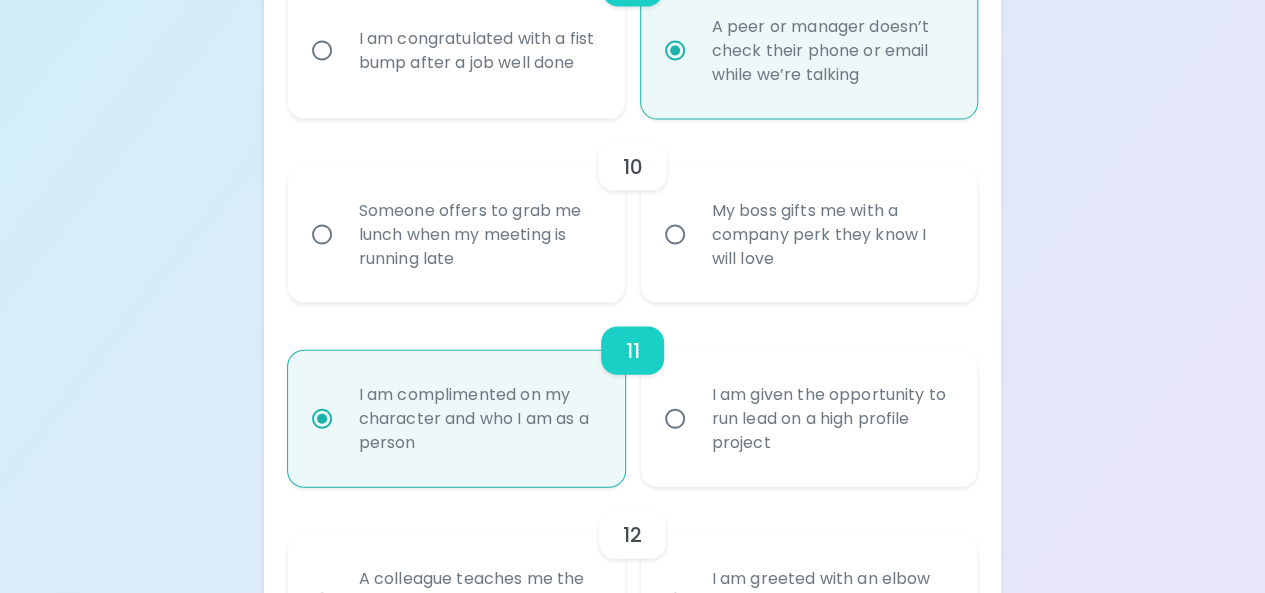 radio on "true" 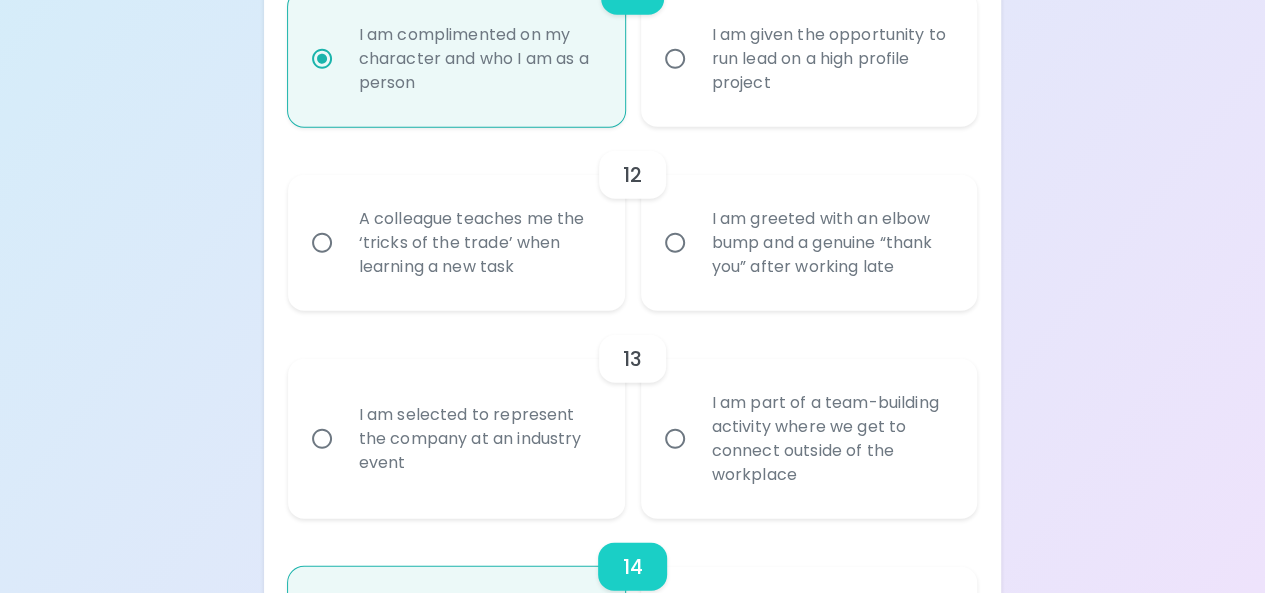 scroll, scrollTop: 2500, scrollLeft: 0, axis: vertical 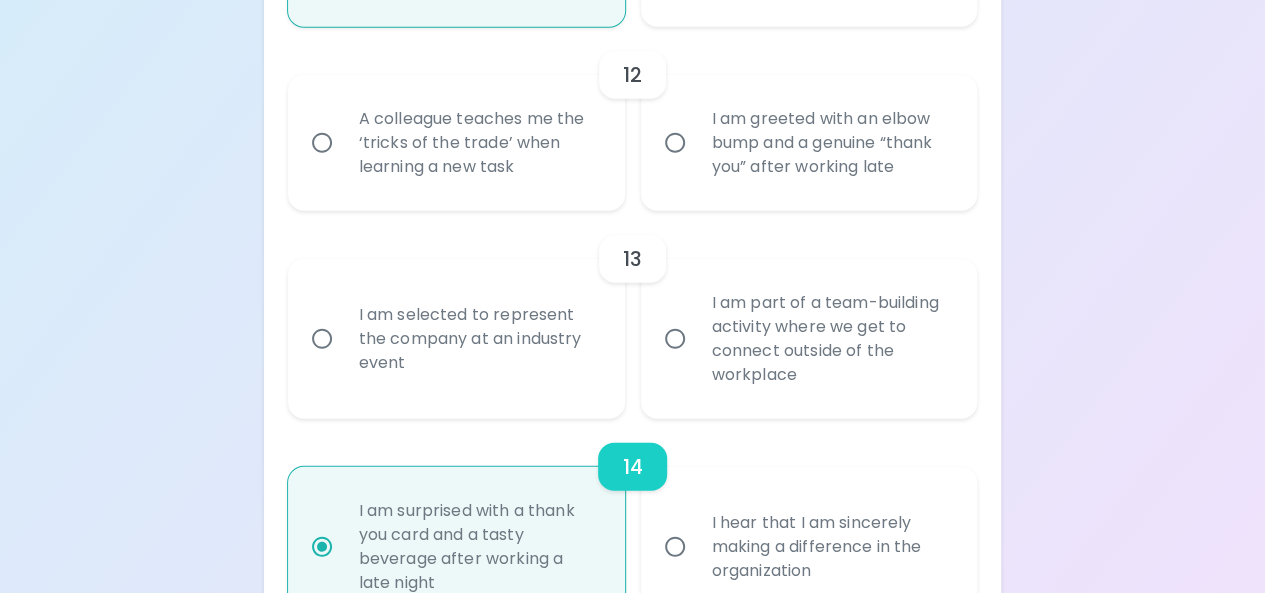 radio on "true" 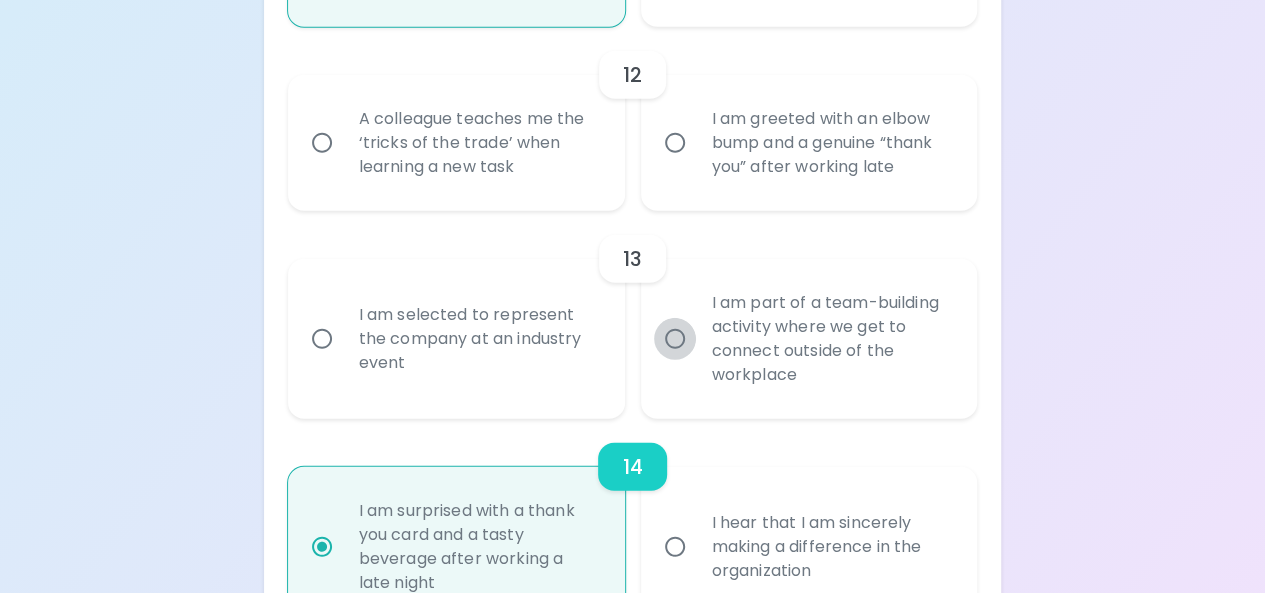 click on "I am part of a team-building activity where we get to connect outside of the workplace" at bounding box center [675, 339] 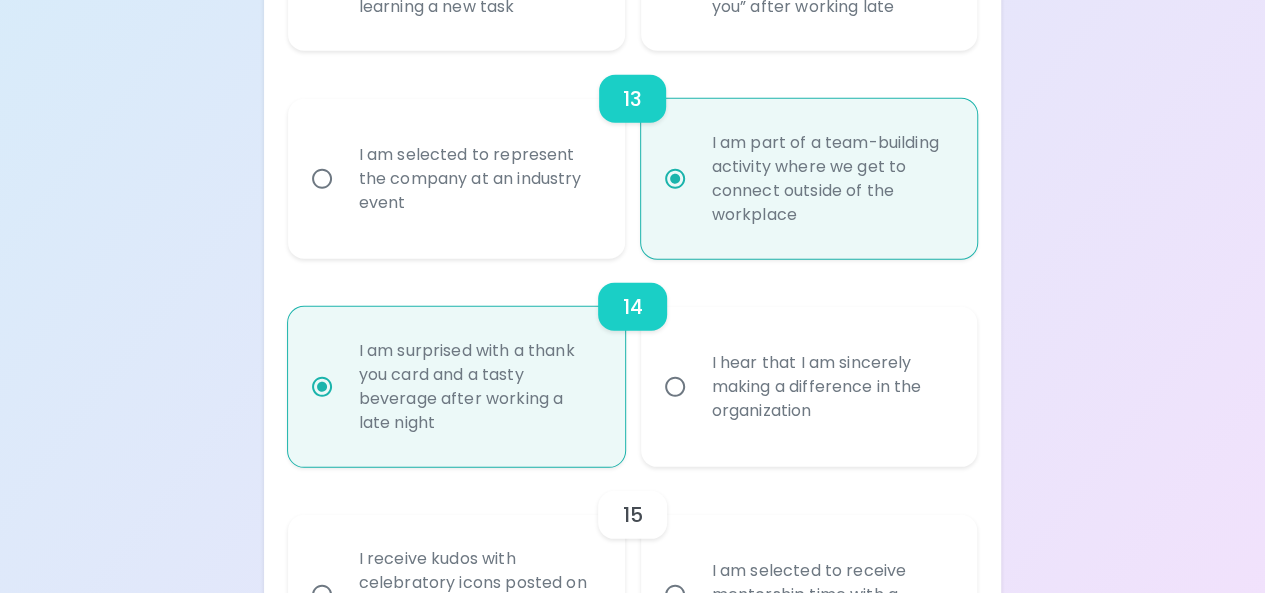 scroll, scrollTop: 2839, scrollLeft: 0, axis: vertical 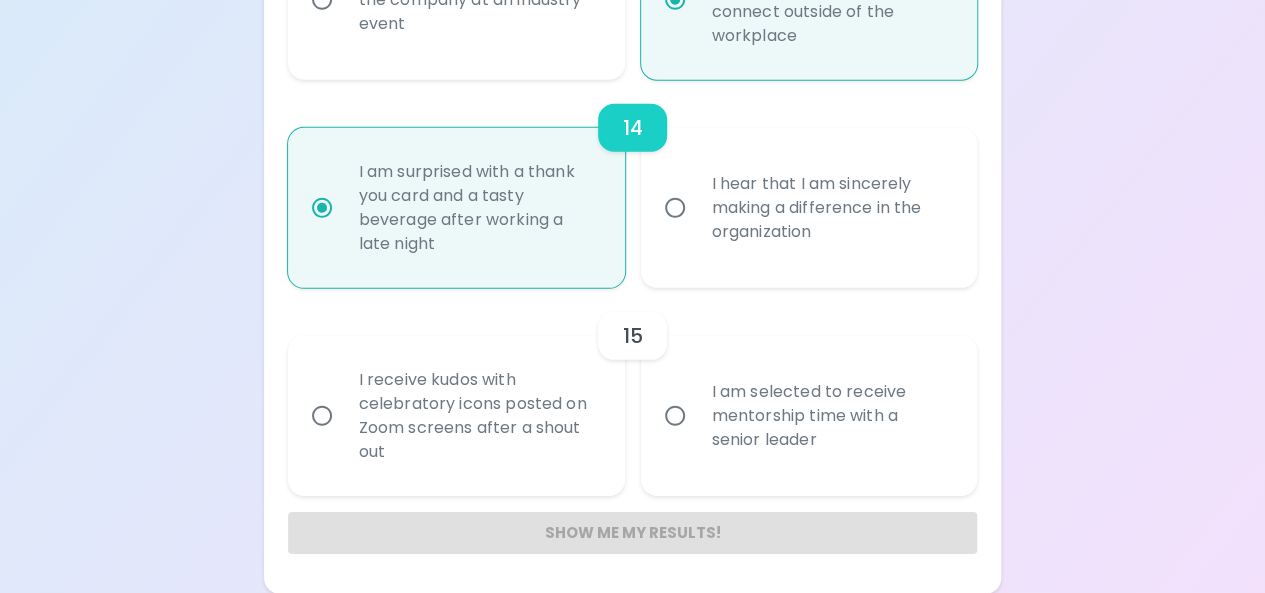 radio on "true" 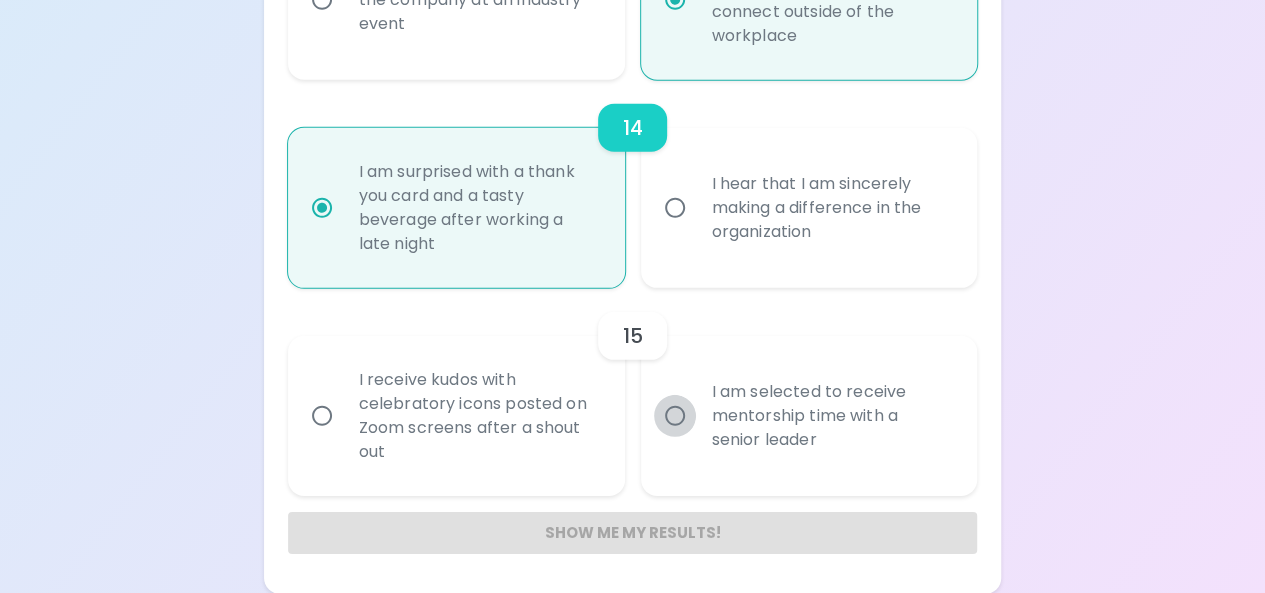 click on "I am selected to receive mentorship time with a senior leader" at bounding box center [675, 416] 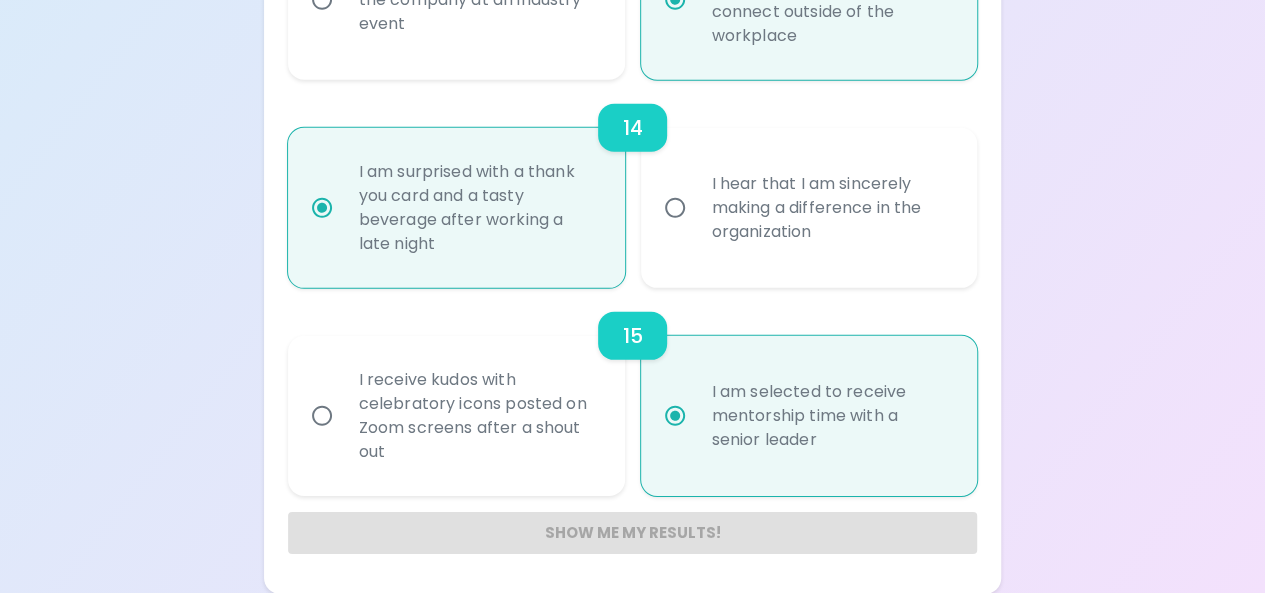 radio on "true" 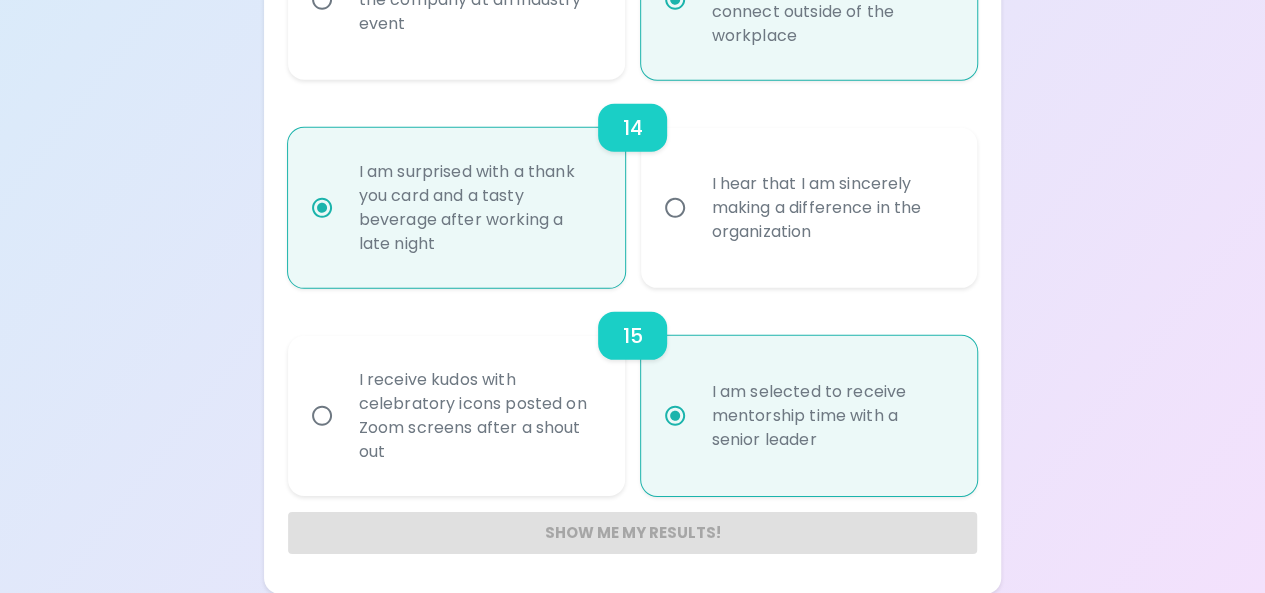click on "Show me my results!" at bounding box center [633, 533] 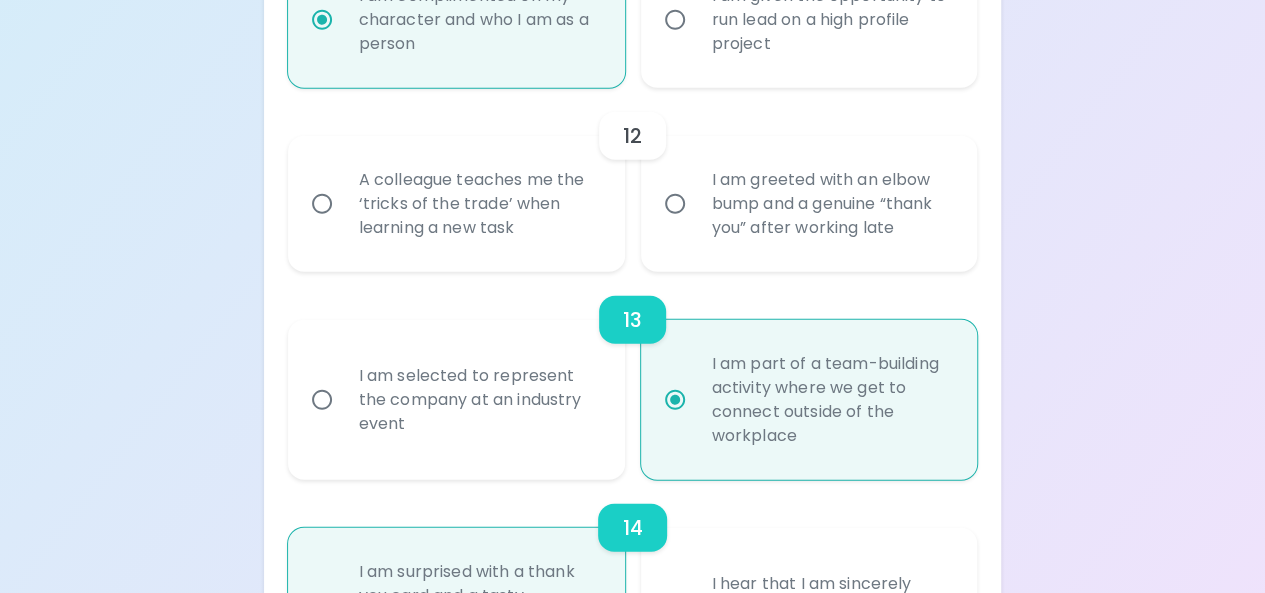 scroll, scrollTop: 2339, scrollLeft: 0, axis: vertical 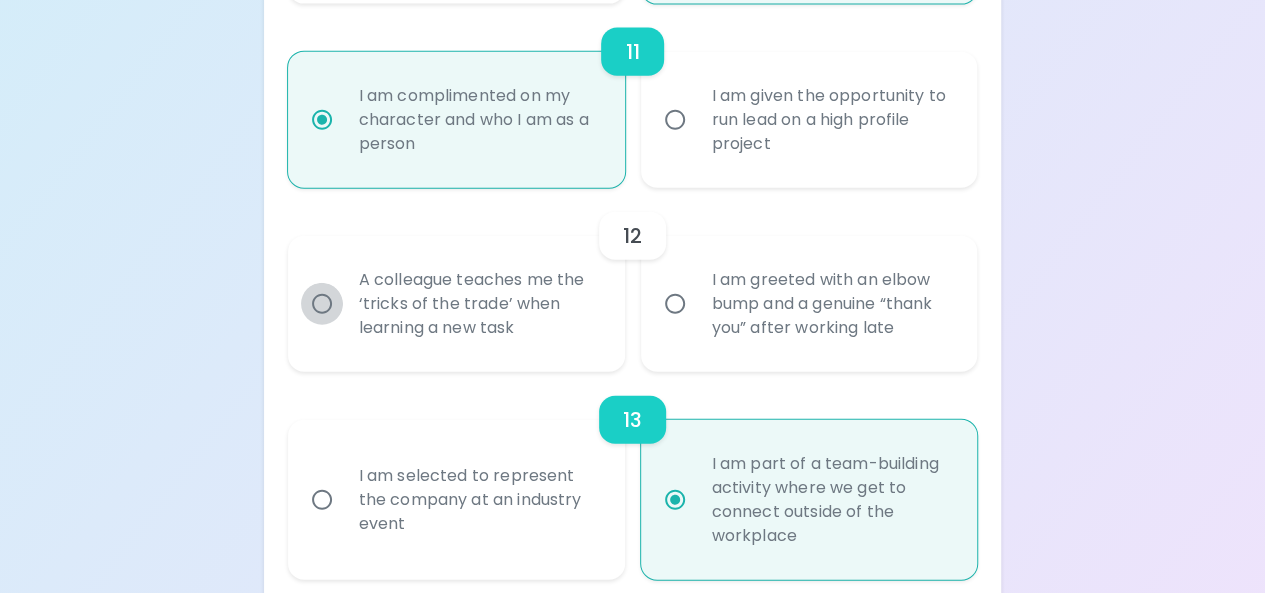 click on "A colleague teaches me the ‘tricks of the trade’ when learning a new task" at bounding box center (322, 304) 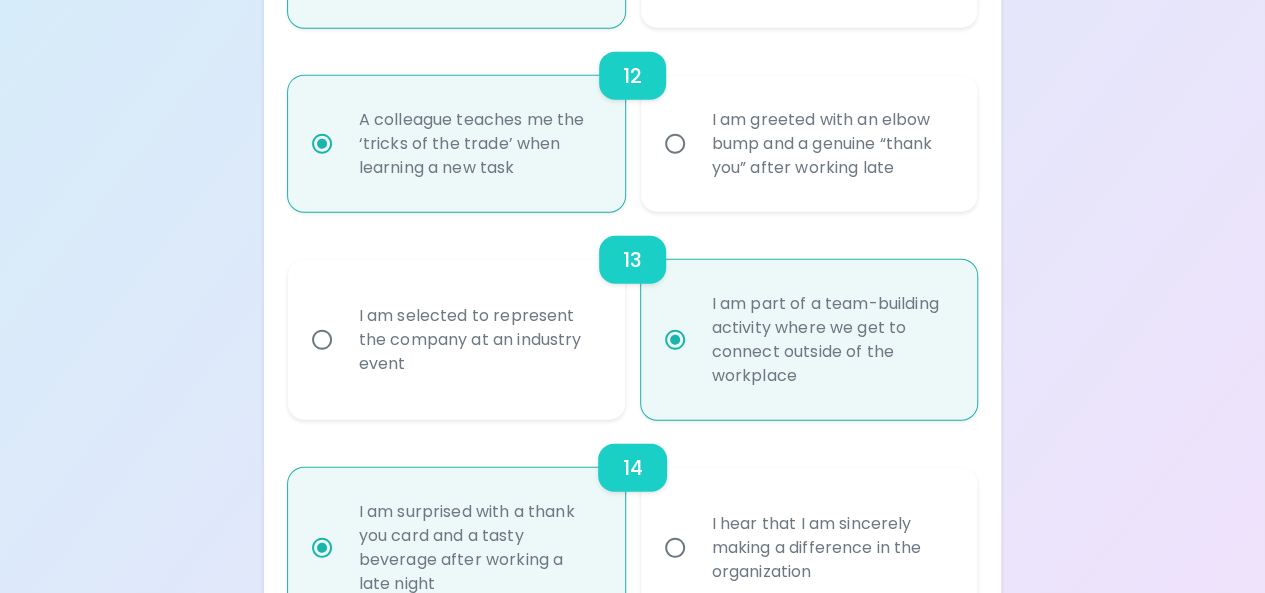 scroll, scrollTop: 2839, scrollLeft: 0, axis: vertical 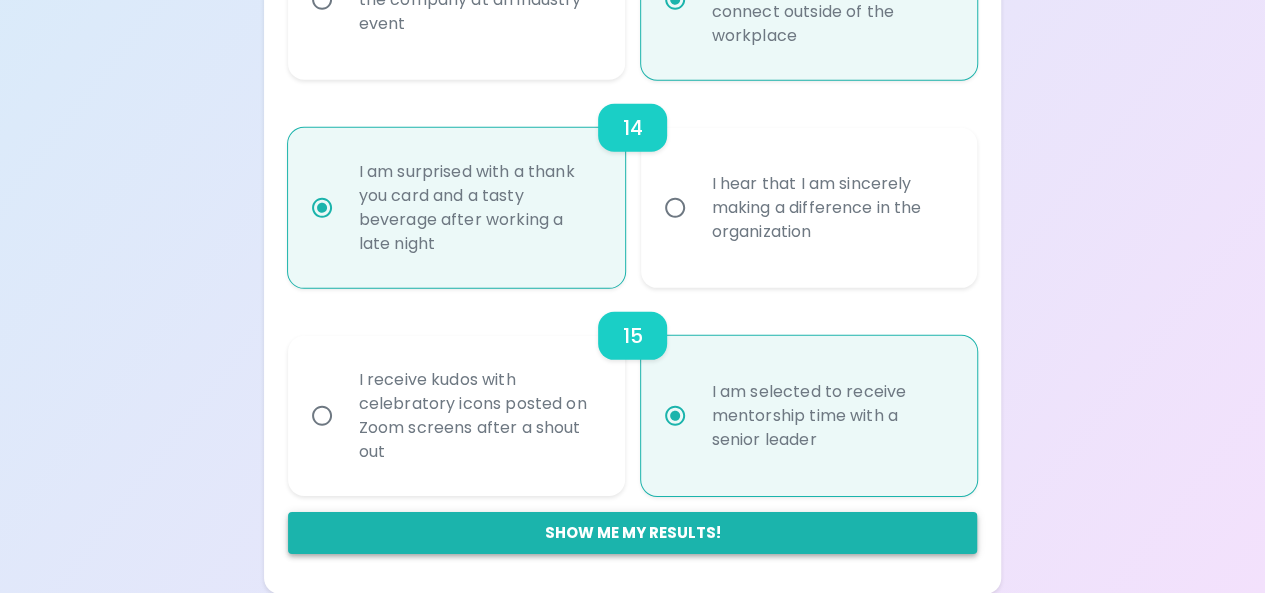radio on "true" 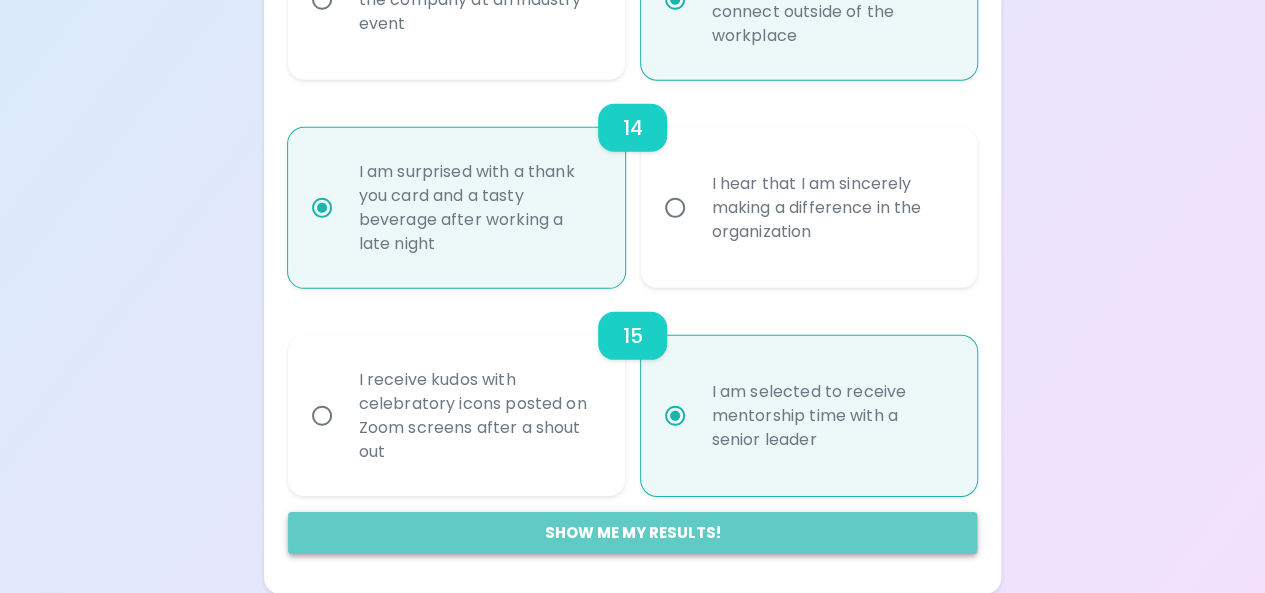 click on "Show me my results!" at bounding box center [633, 533] 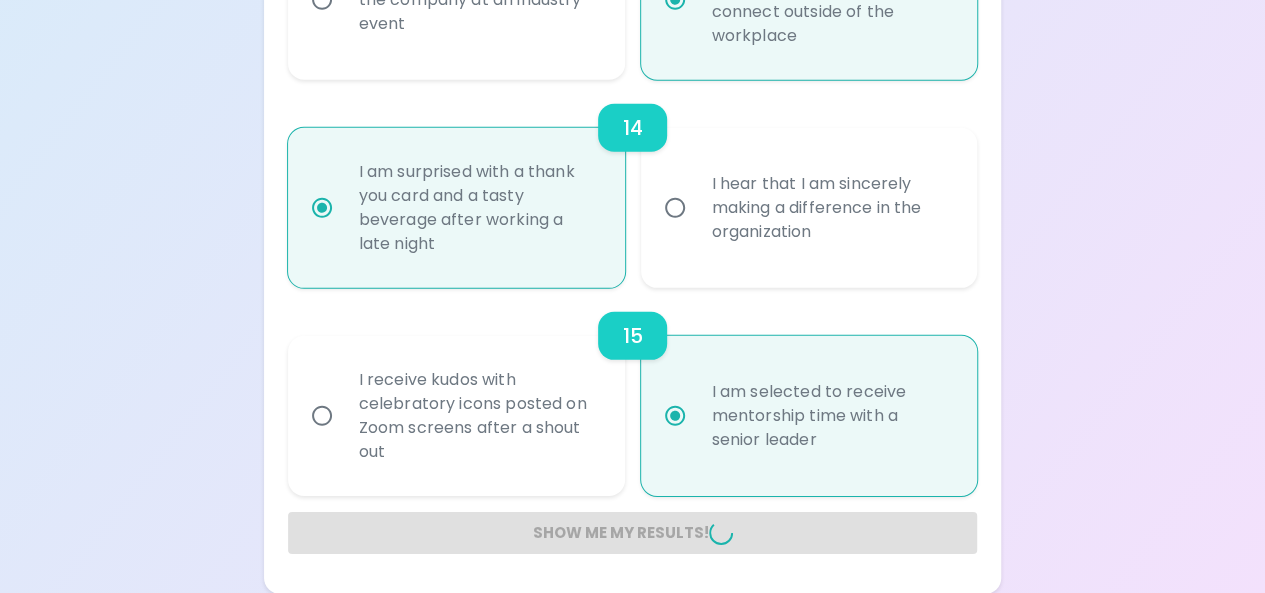 radio on "false" 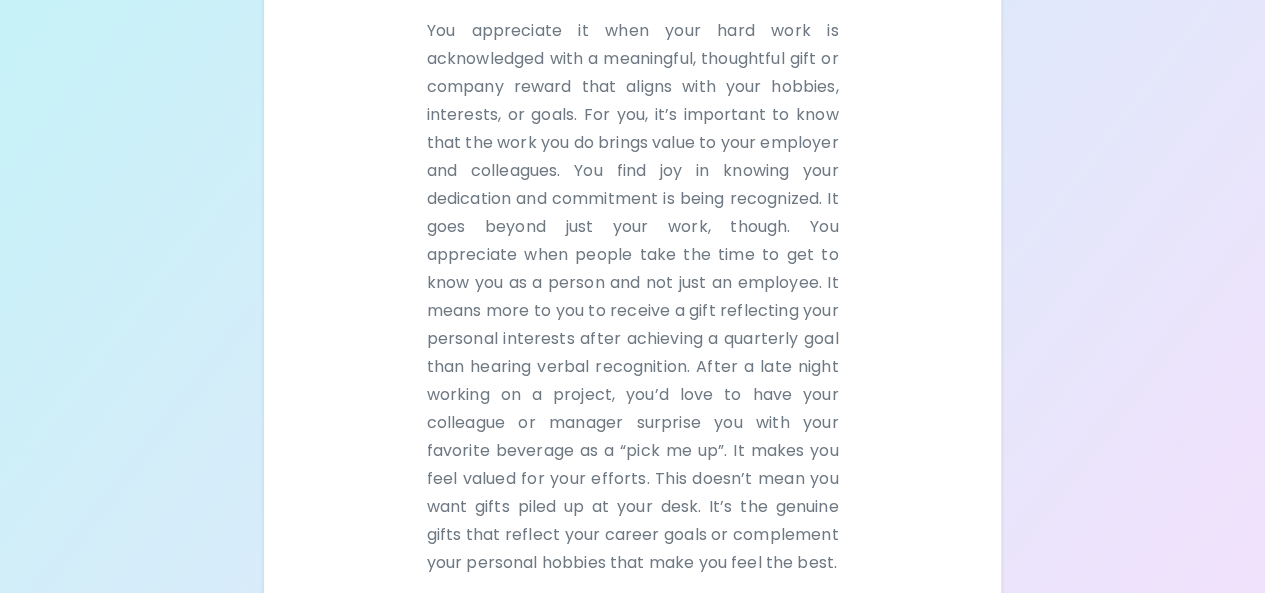 scroll, scrollTop: 666, scrollLeft: 0, axis: vertical 